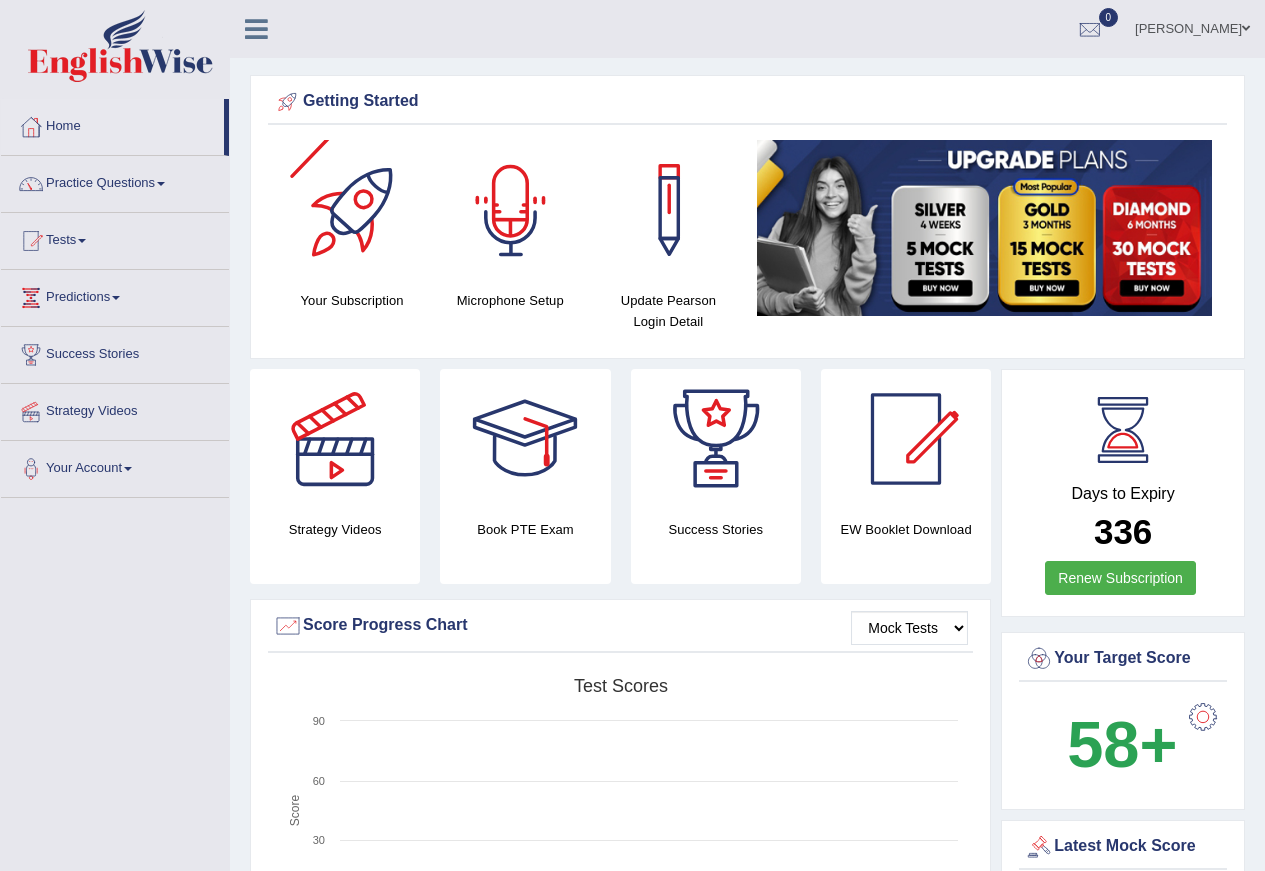 scroll, scrollTop: 200, scrollLeft: 0, axis: vertical 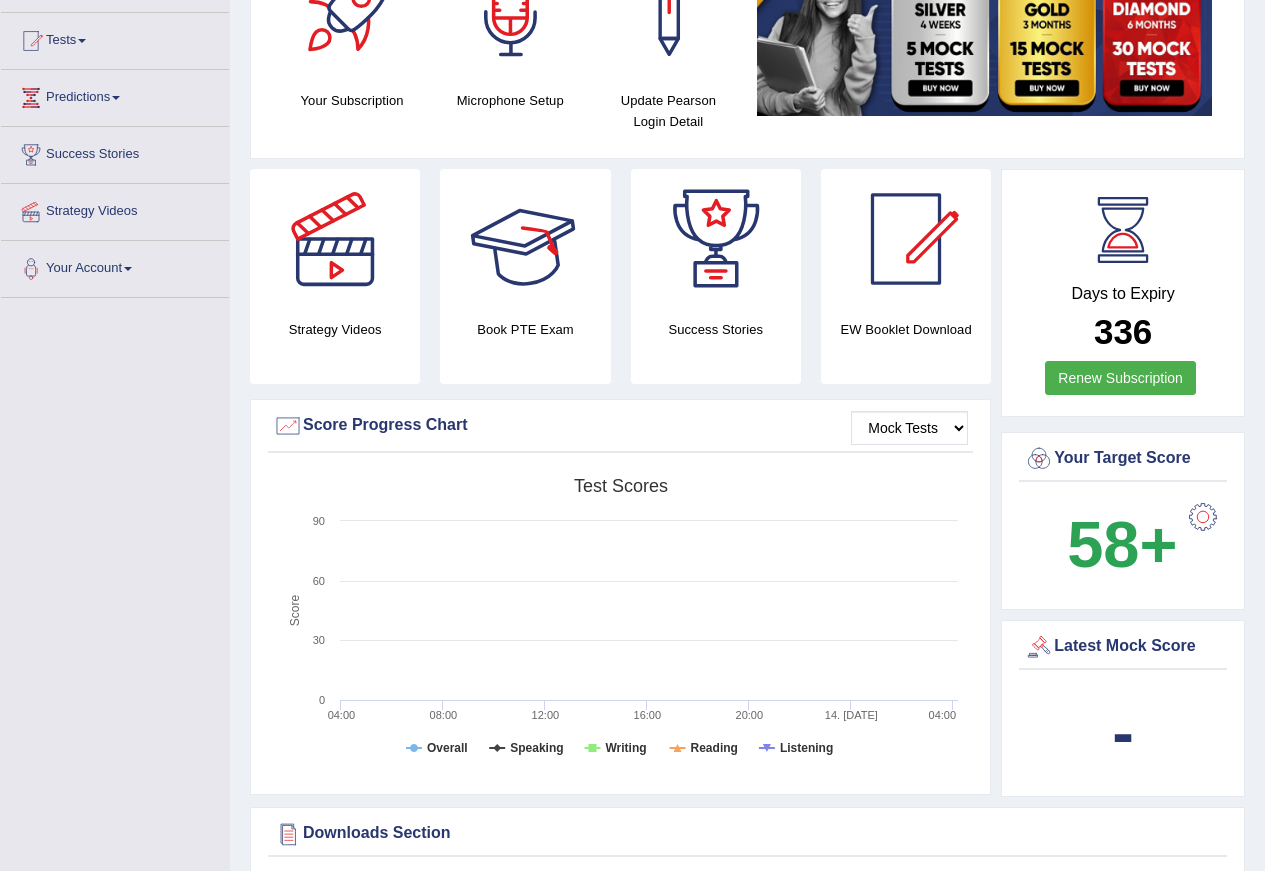 click at bounding box center (525, 239) 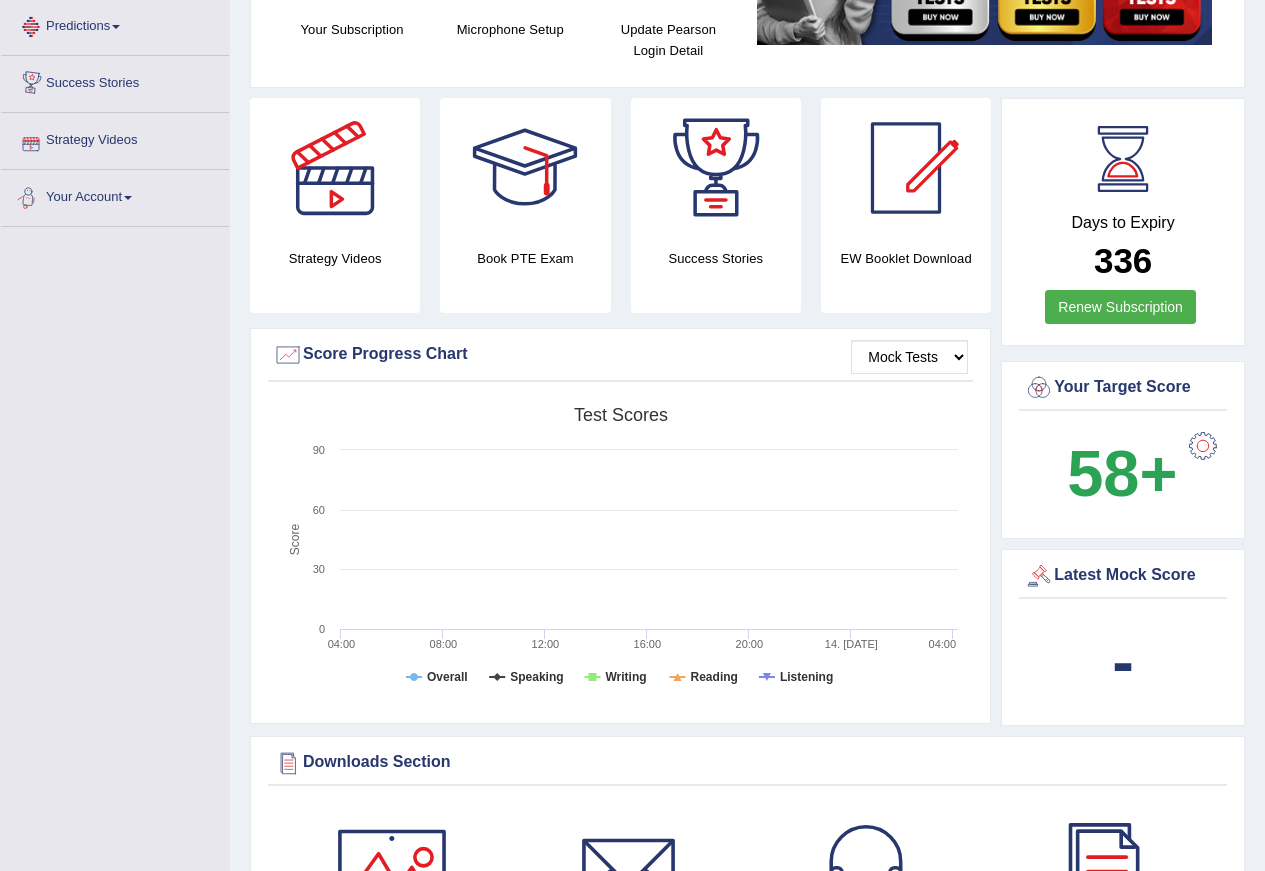 scroll, scrollTop: 0, scrollLeft: 0, axis: both 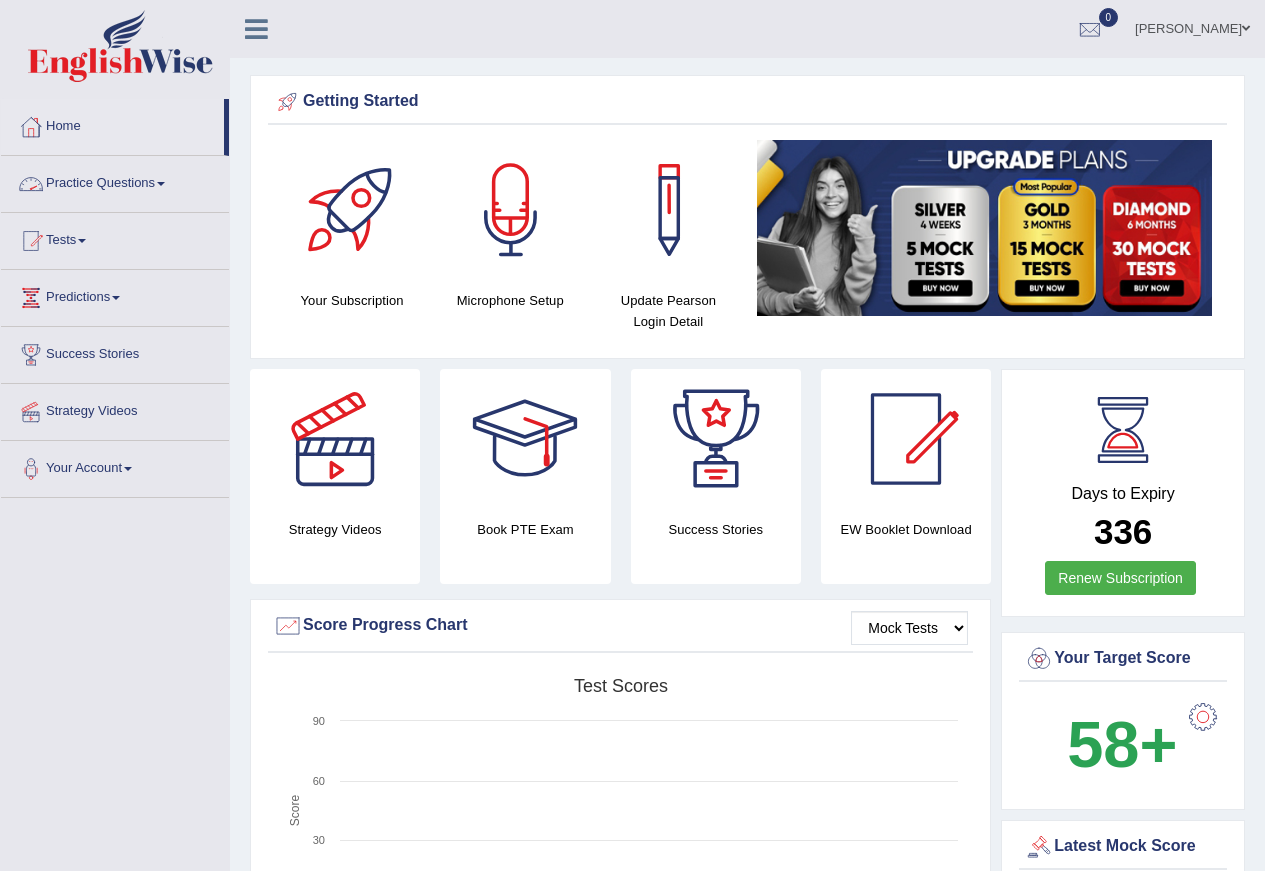 click on "Practice Questions" at bounding box center (115, 181) 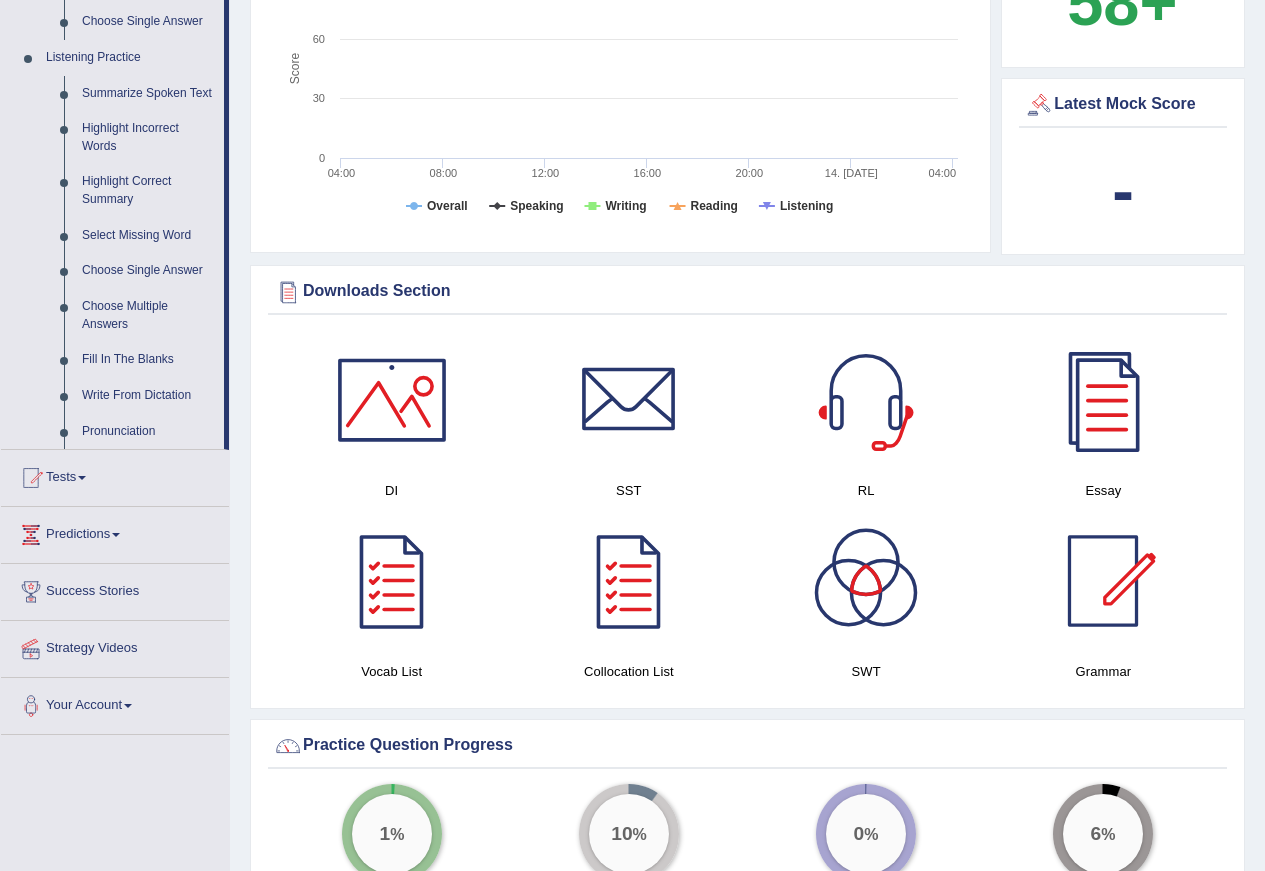 scroll, scrollTop: 800, scrollLeft: 0, axis: vertical 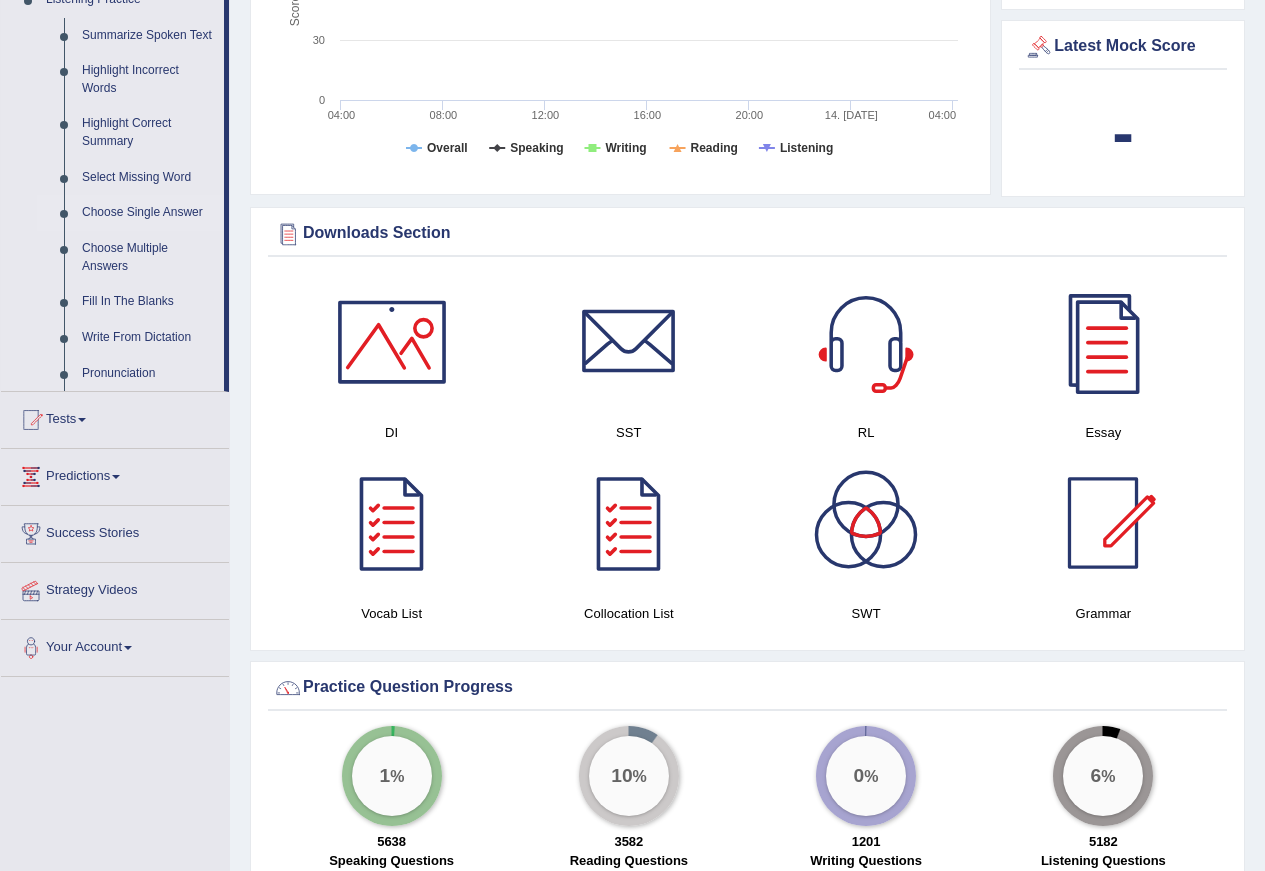 click on "Choose Single Answer" at bounding box center (148, 213) 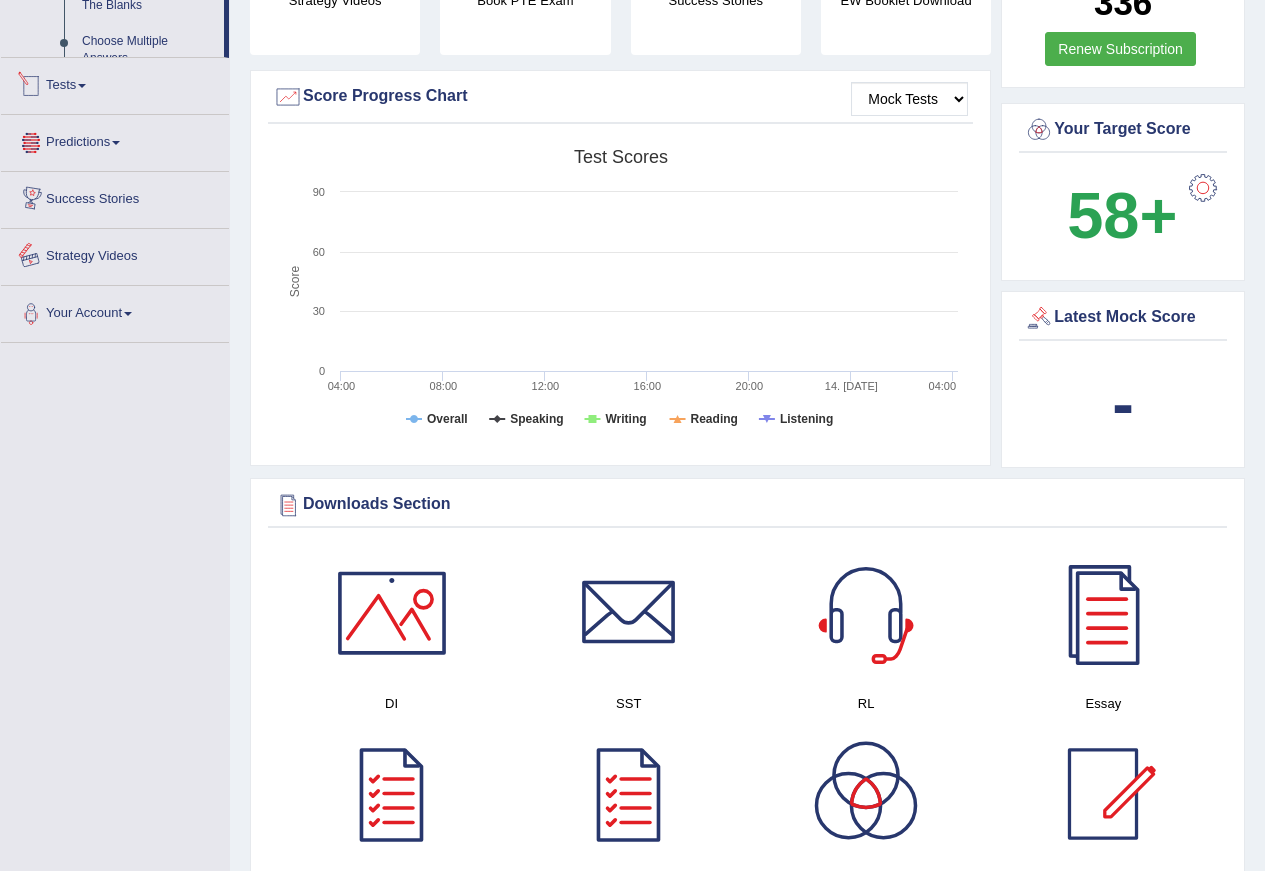 scroll, scrollTop: 694, scrollLeft: 0, axis: vertical 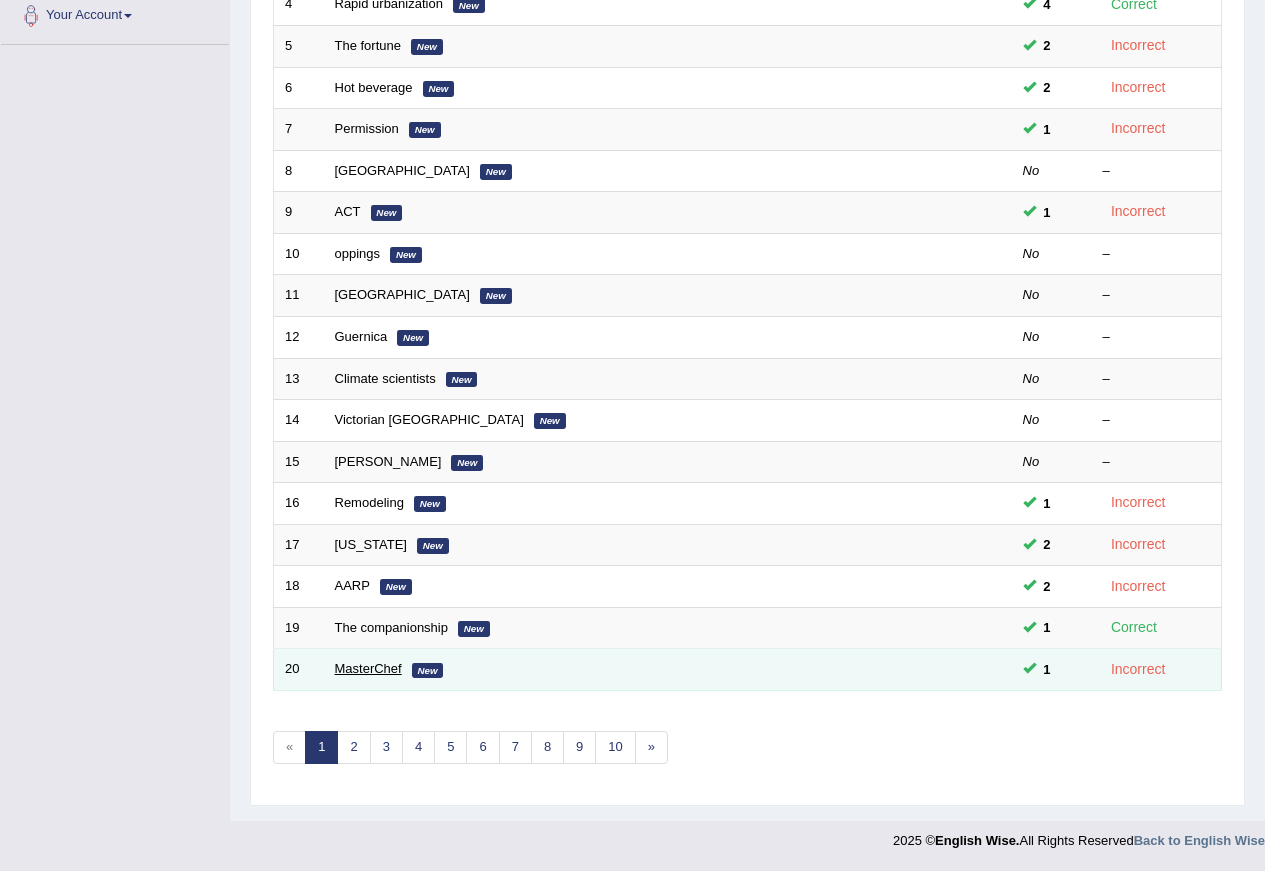 click on "MasterChef" at bounding box center (368, 668) 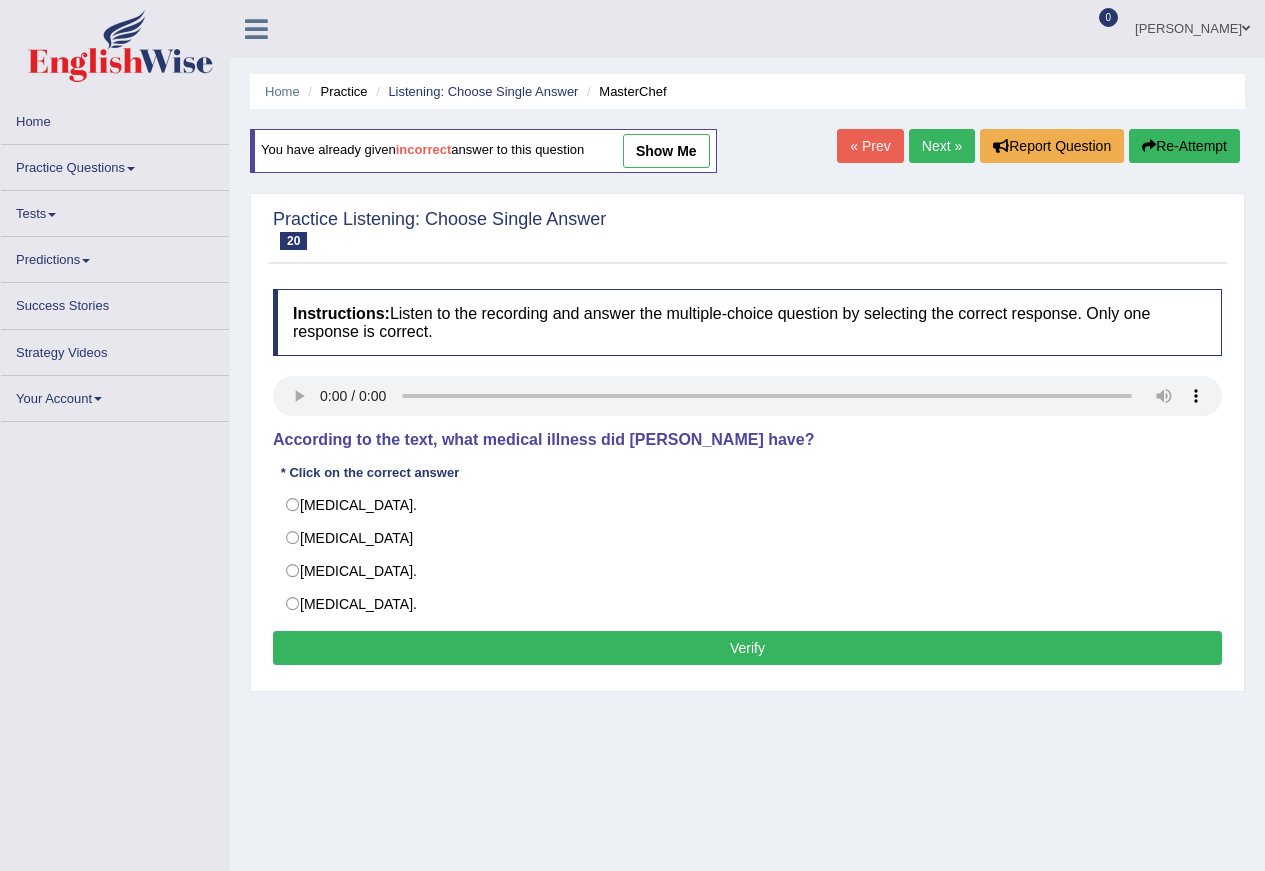 scroll, scrollTop: 0, scrollLeft: 0, axis: both 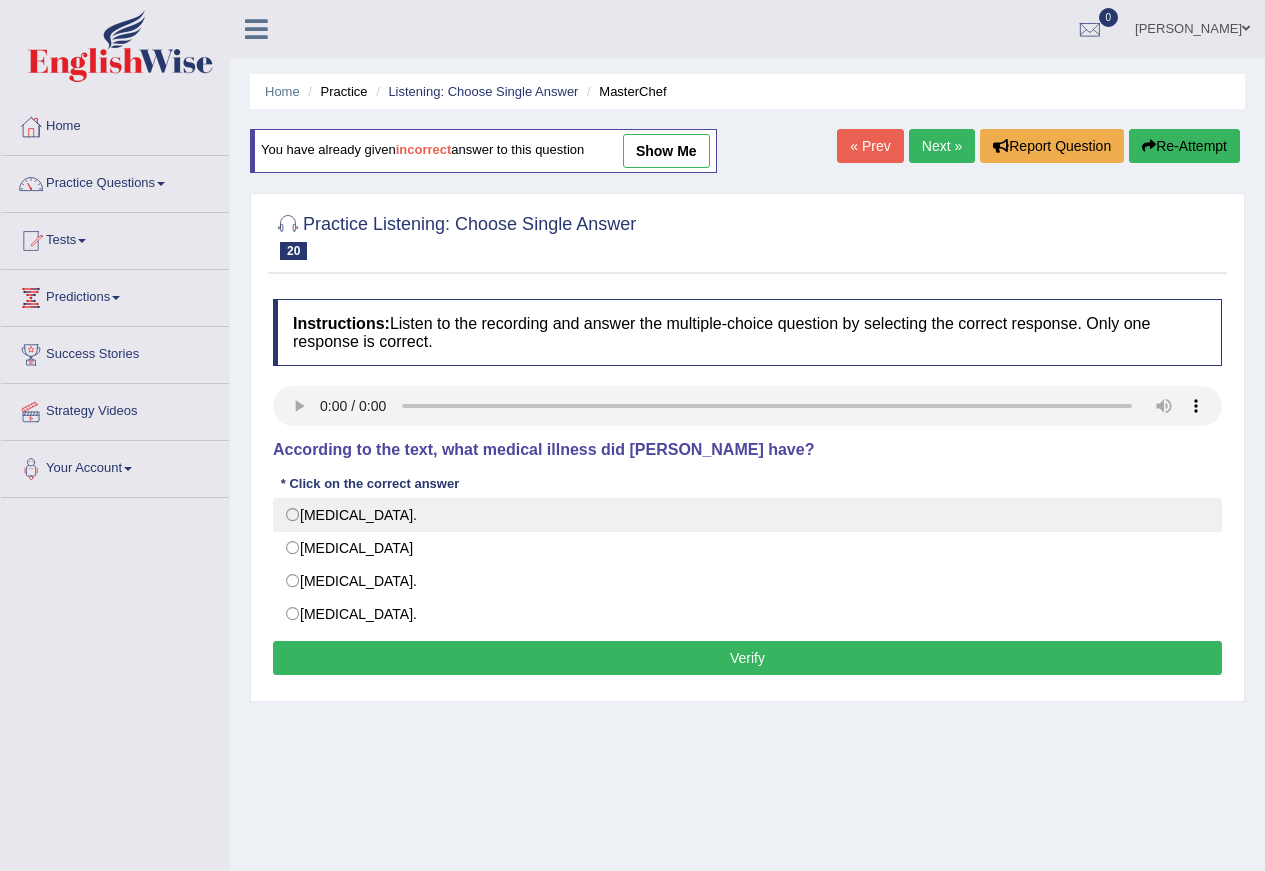 click on "[MEDICAL_DATA]." at bounding box center [747, 515] 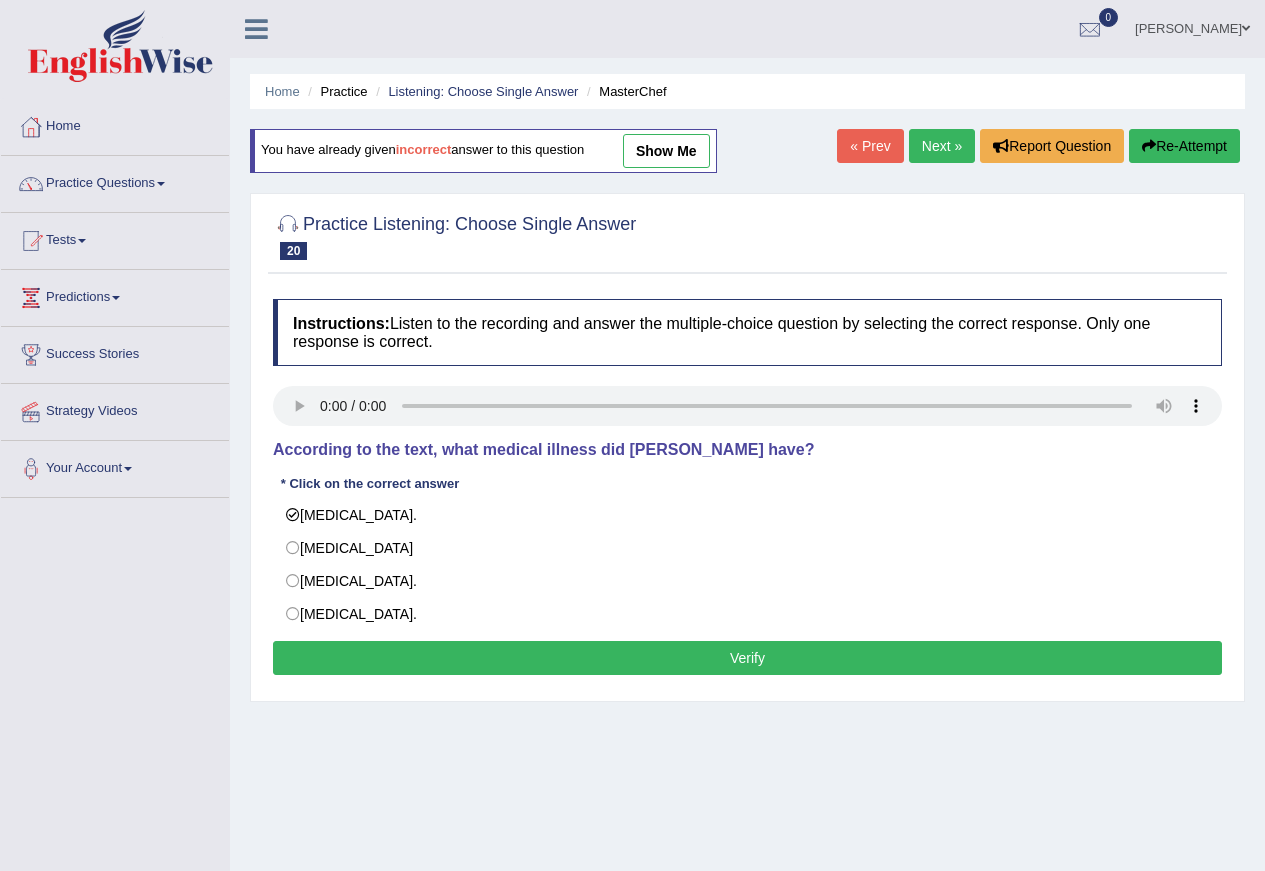 click on "Verify" at bounding box center [747, 658] 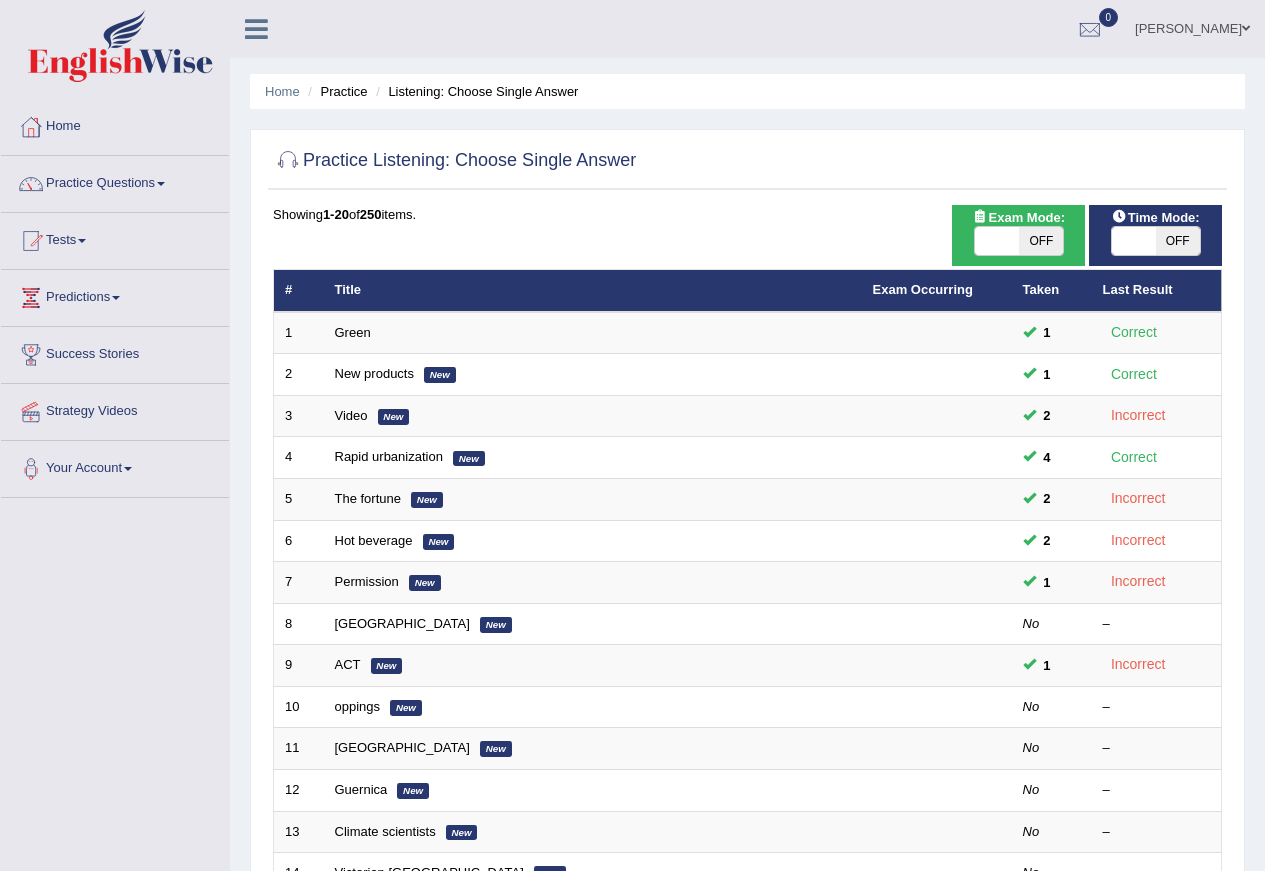 scroll, scrollTop: 453, scrollLeft: 0, axis: vertical 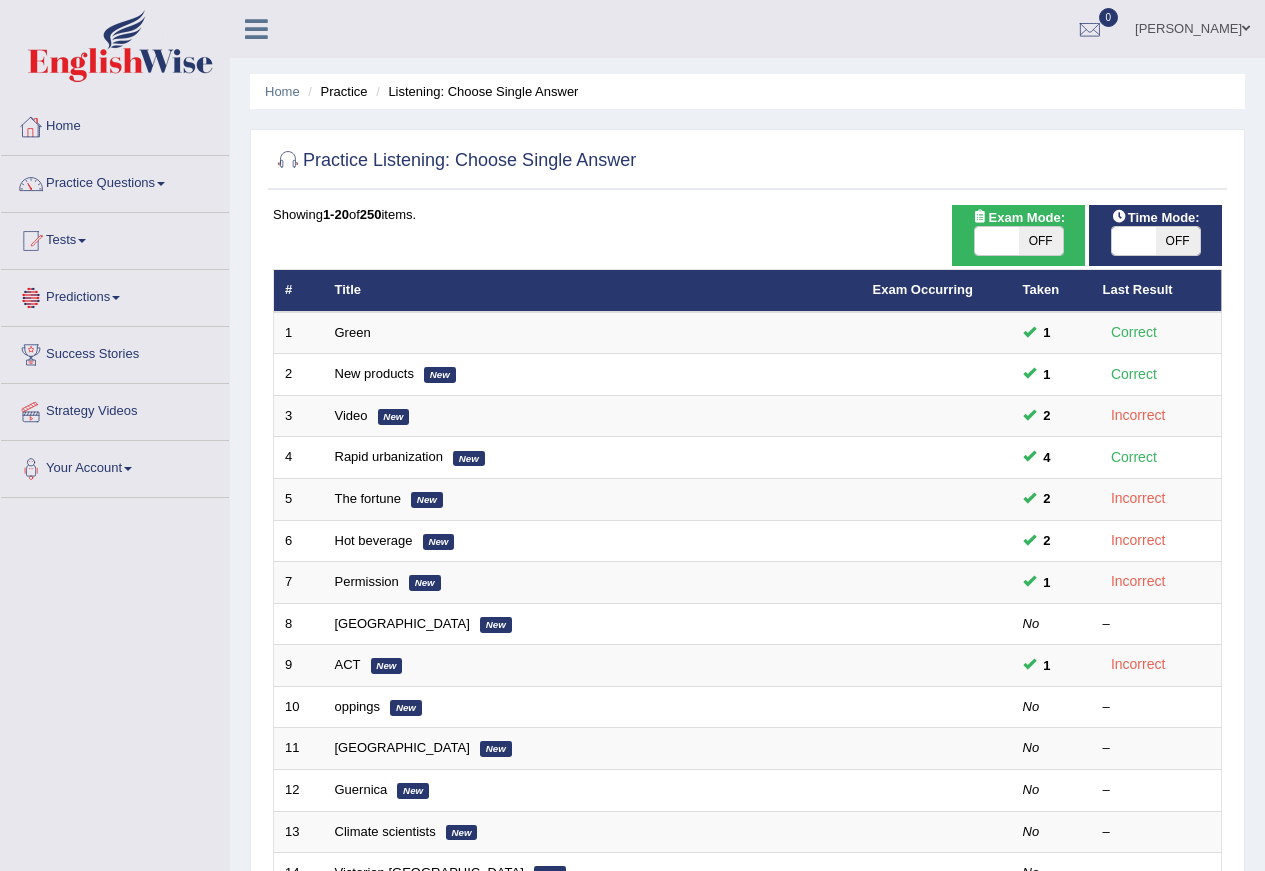 click on "Practice Questions" at bounding box center (115, 181) 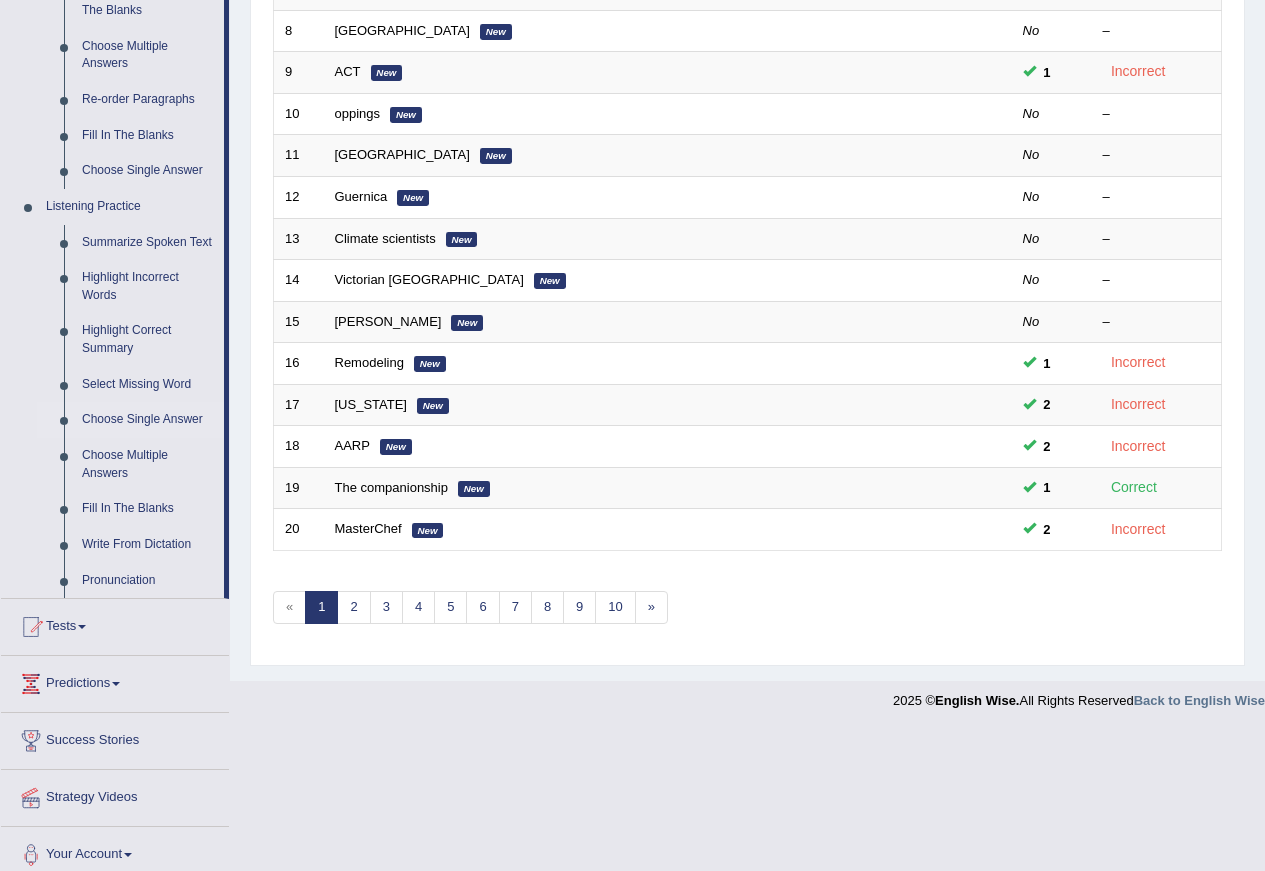 scroll, scrollTop: 607, scrollLeft: 0, axis: vertical 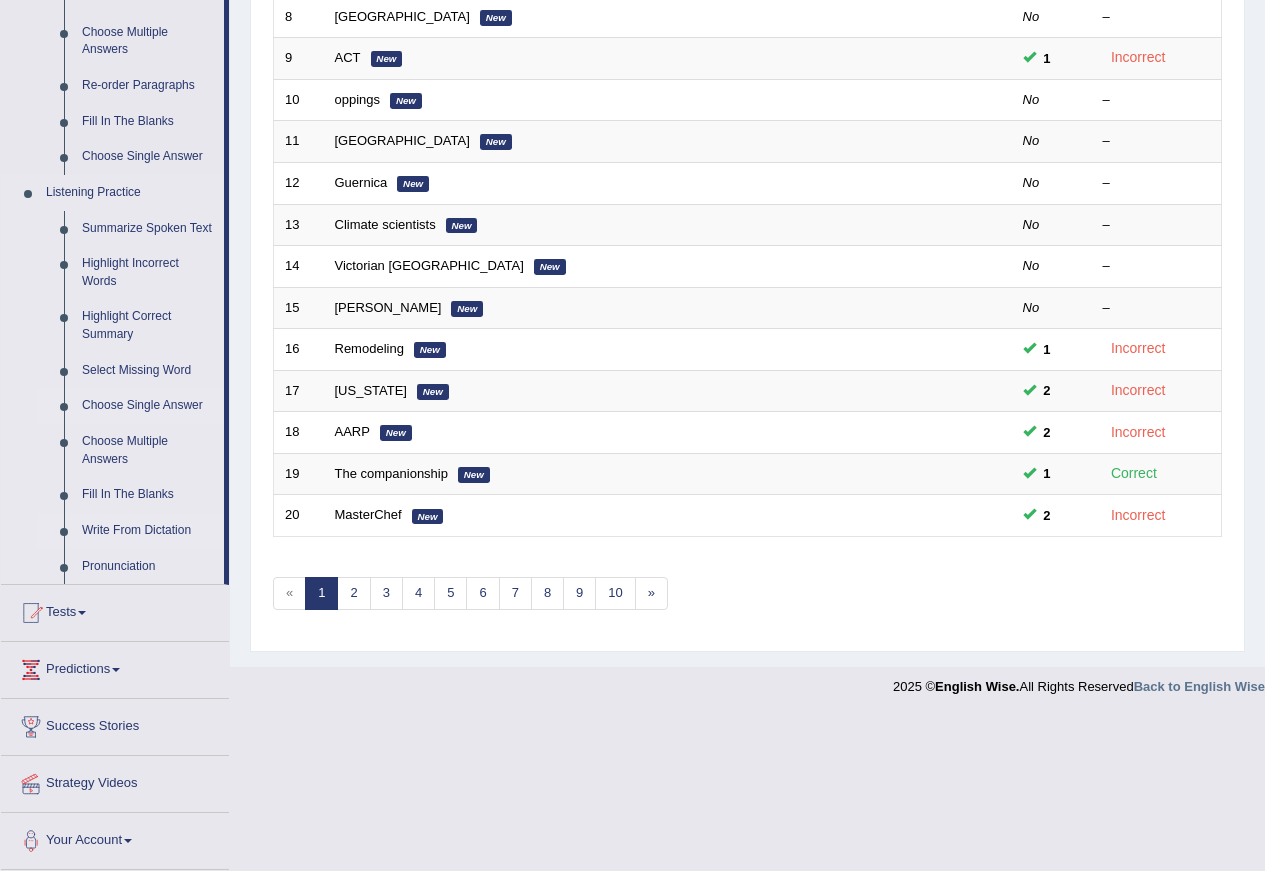 click on "Write From Dictation" at bounding box center [148, 531] 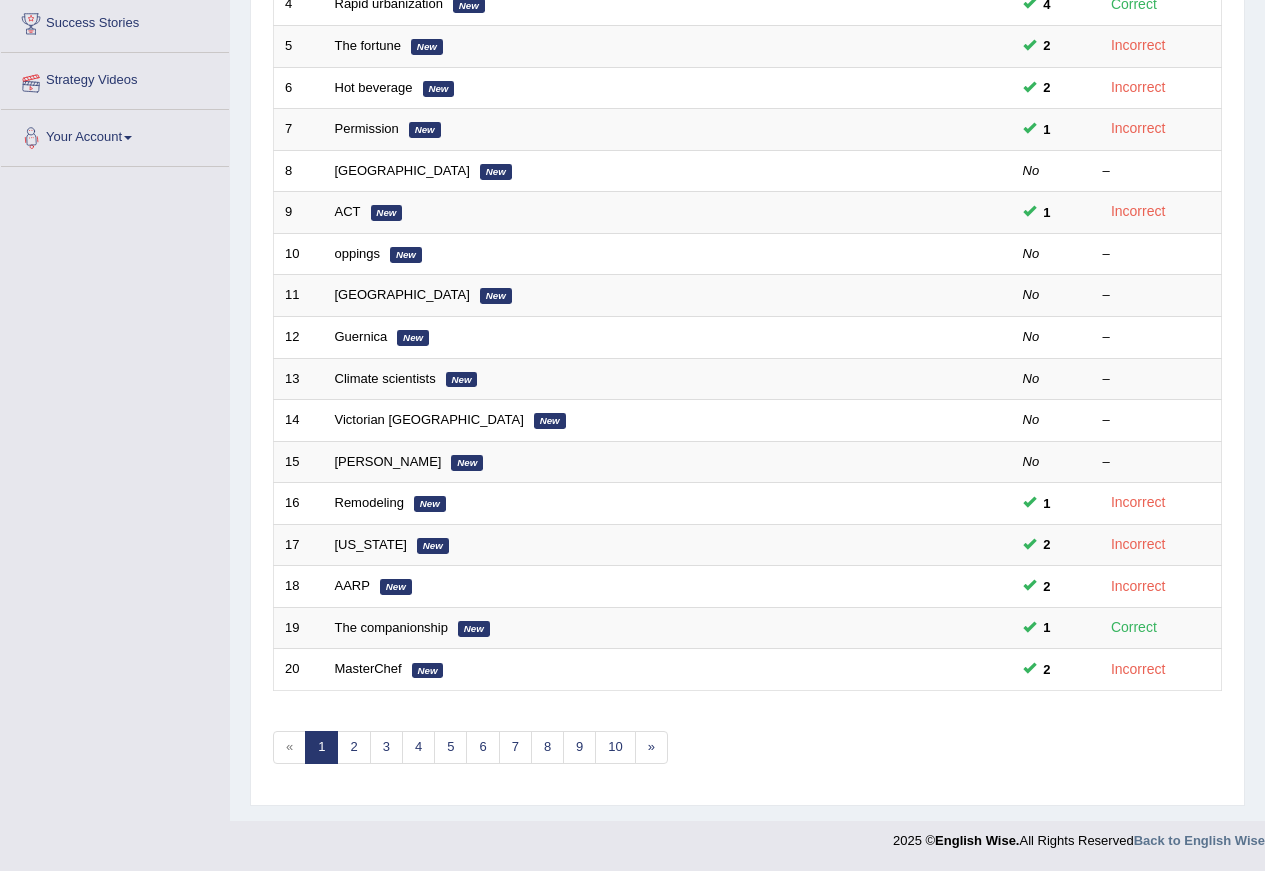 scroll, scrollTop: 298, scrollLeft: 0, axis: vertical 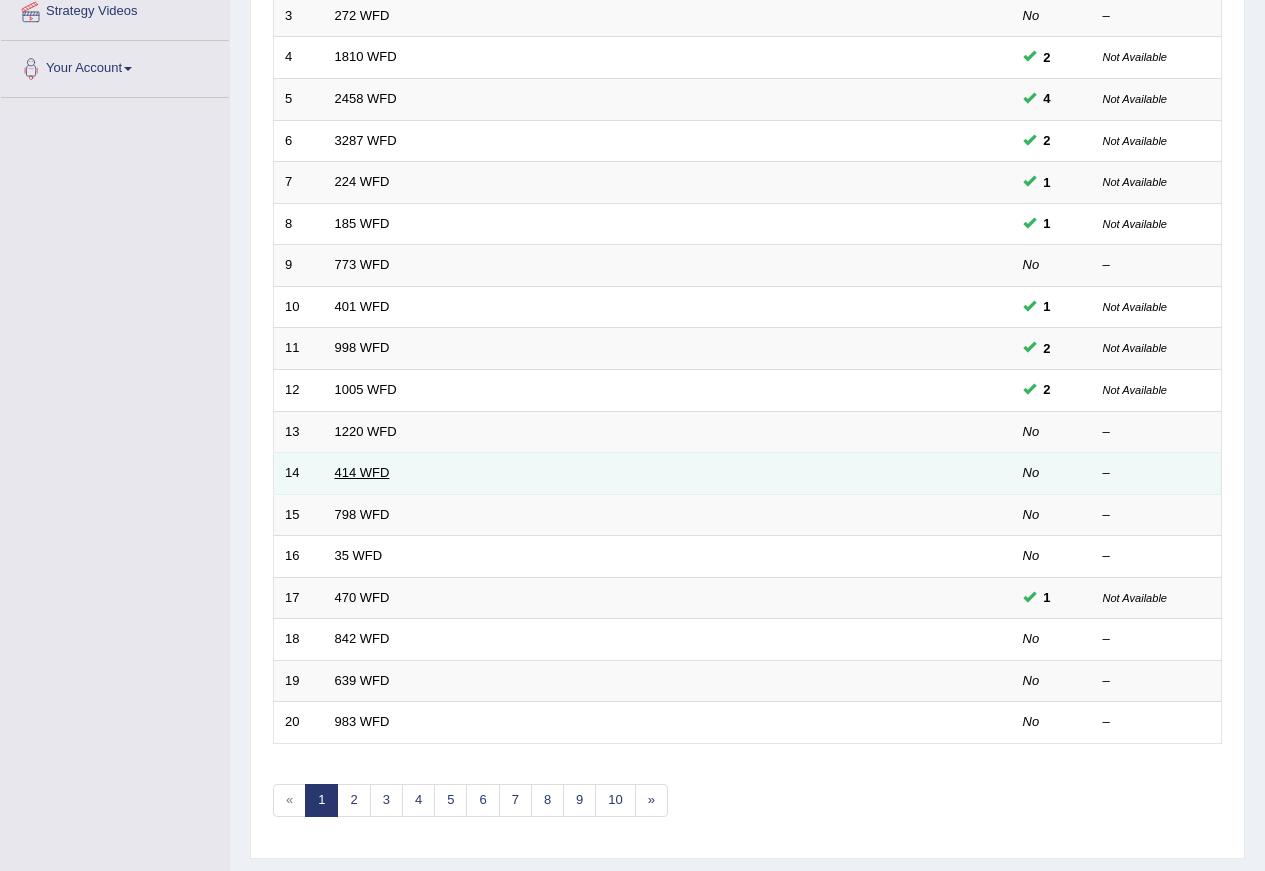 click on "414 WFD" at bounding box center [362, 472] 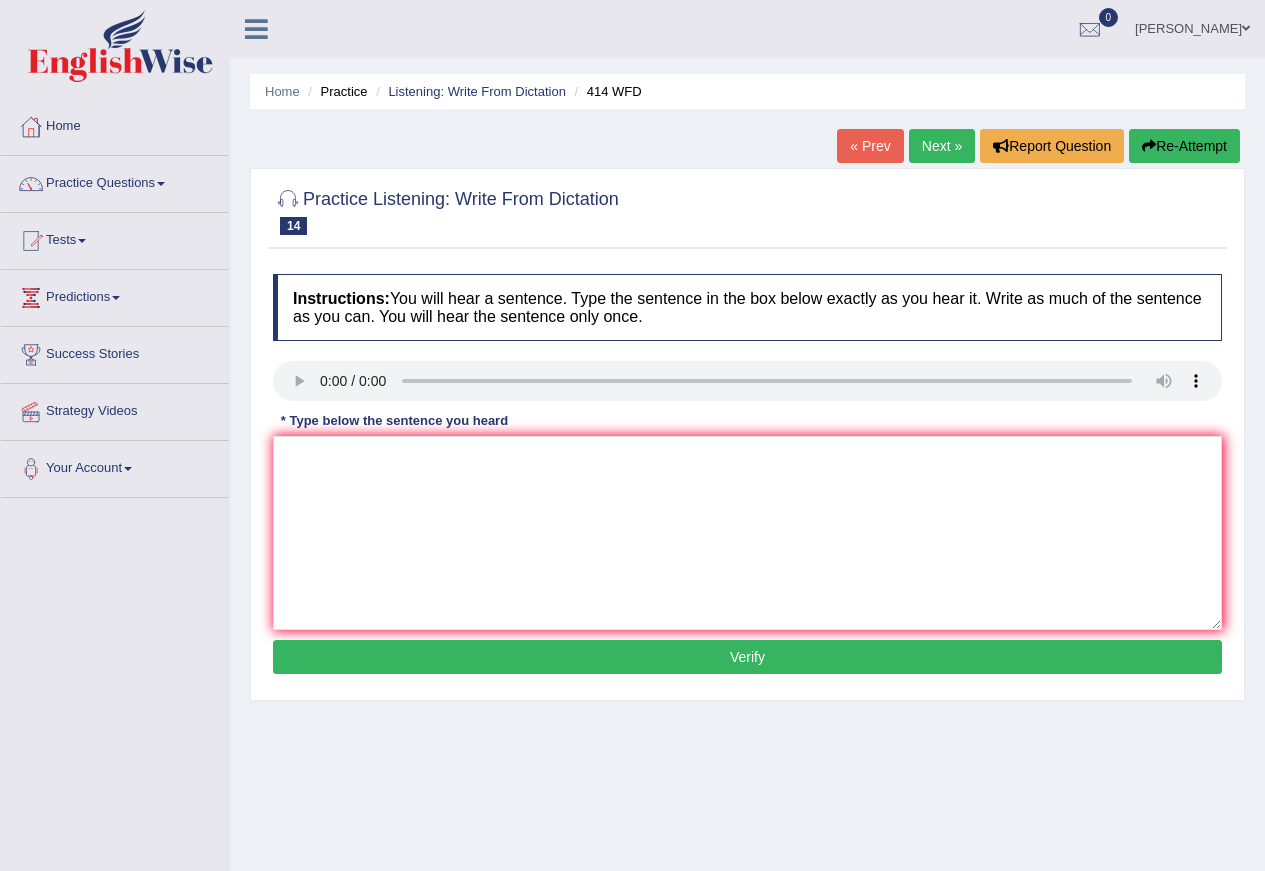 scroll, scrollTop: 0, scrollLeft: 0, axis: both 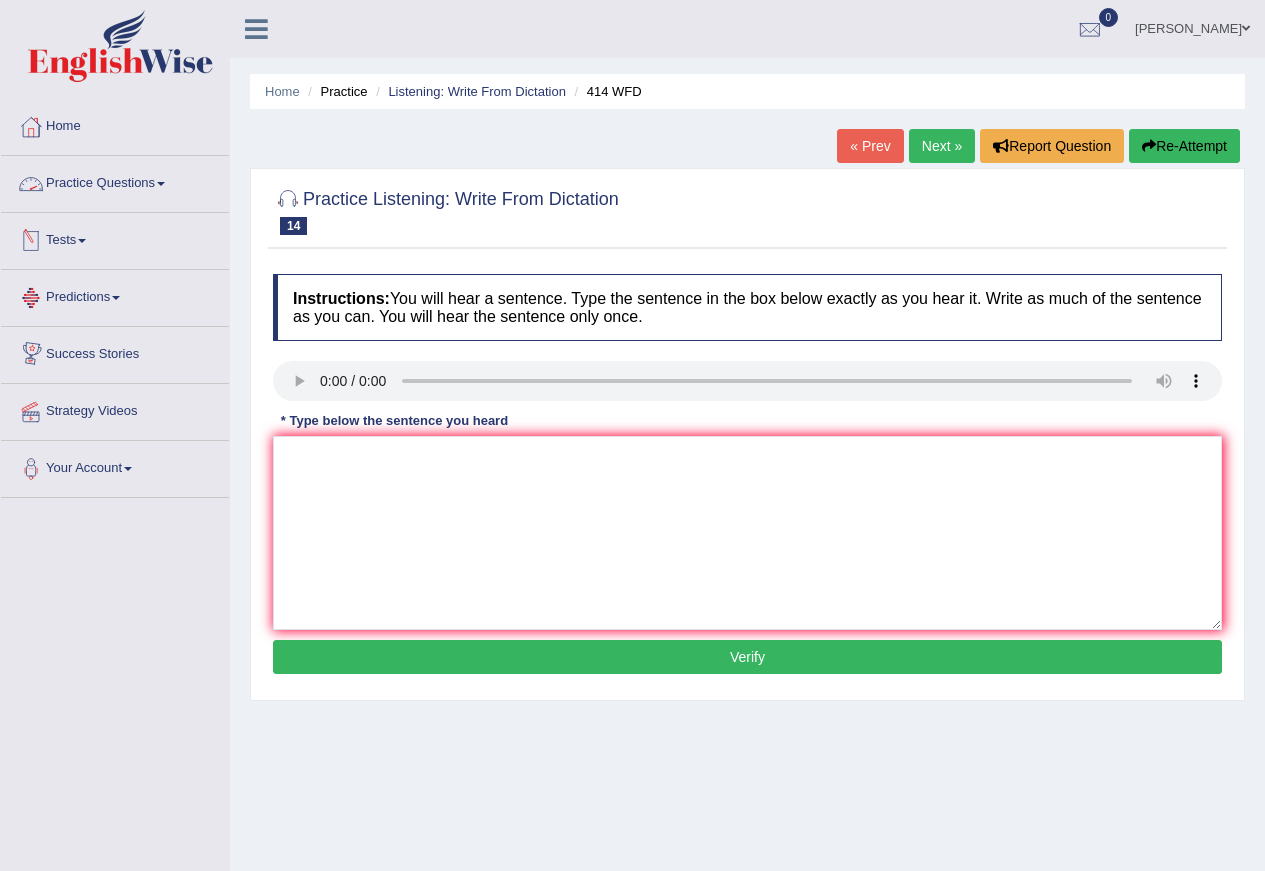 click on "Practice Questions" at bounding box center [115, 181] 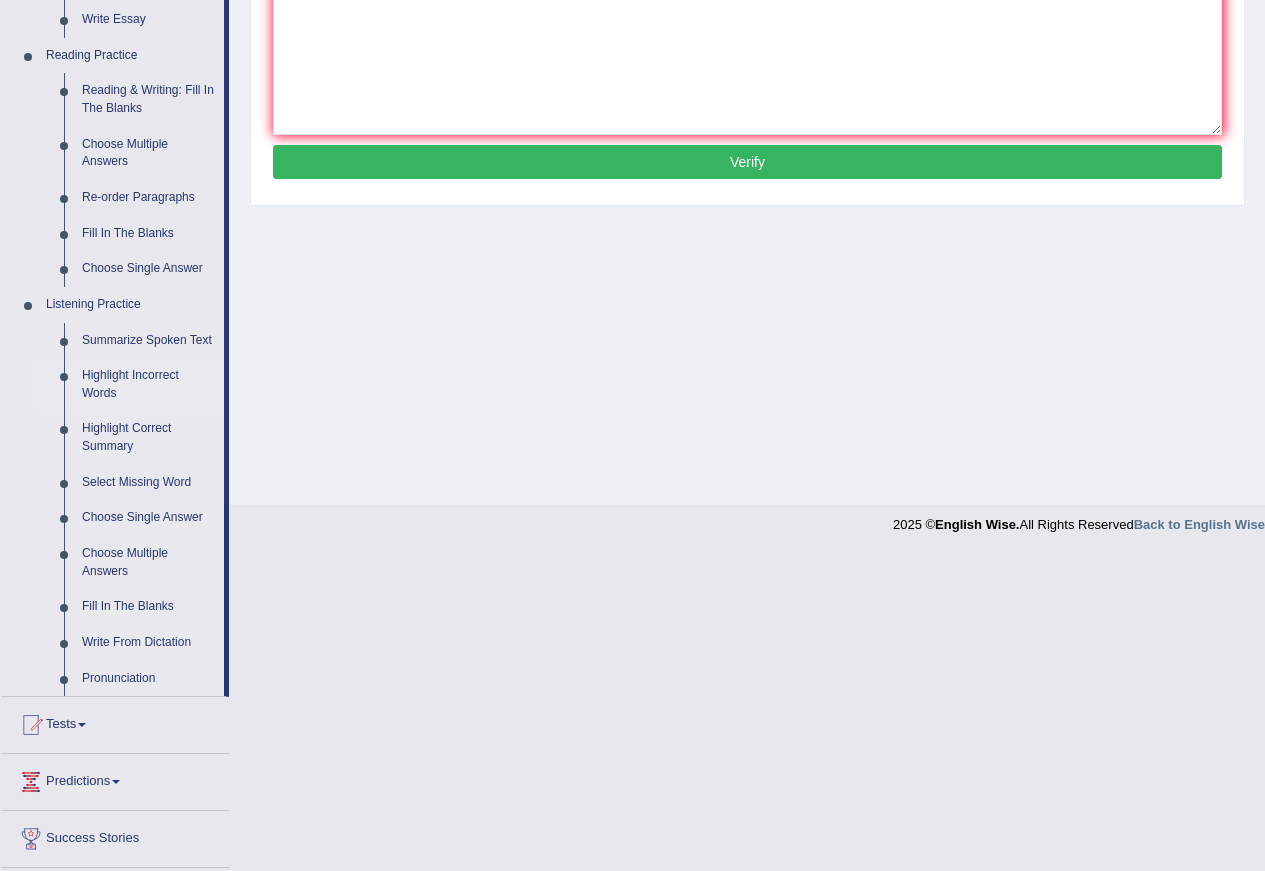 scroll, scrollTop: 607, scrollLeft: 0, axis: vertical 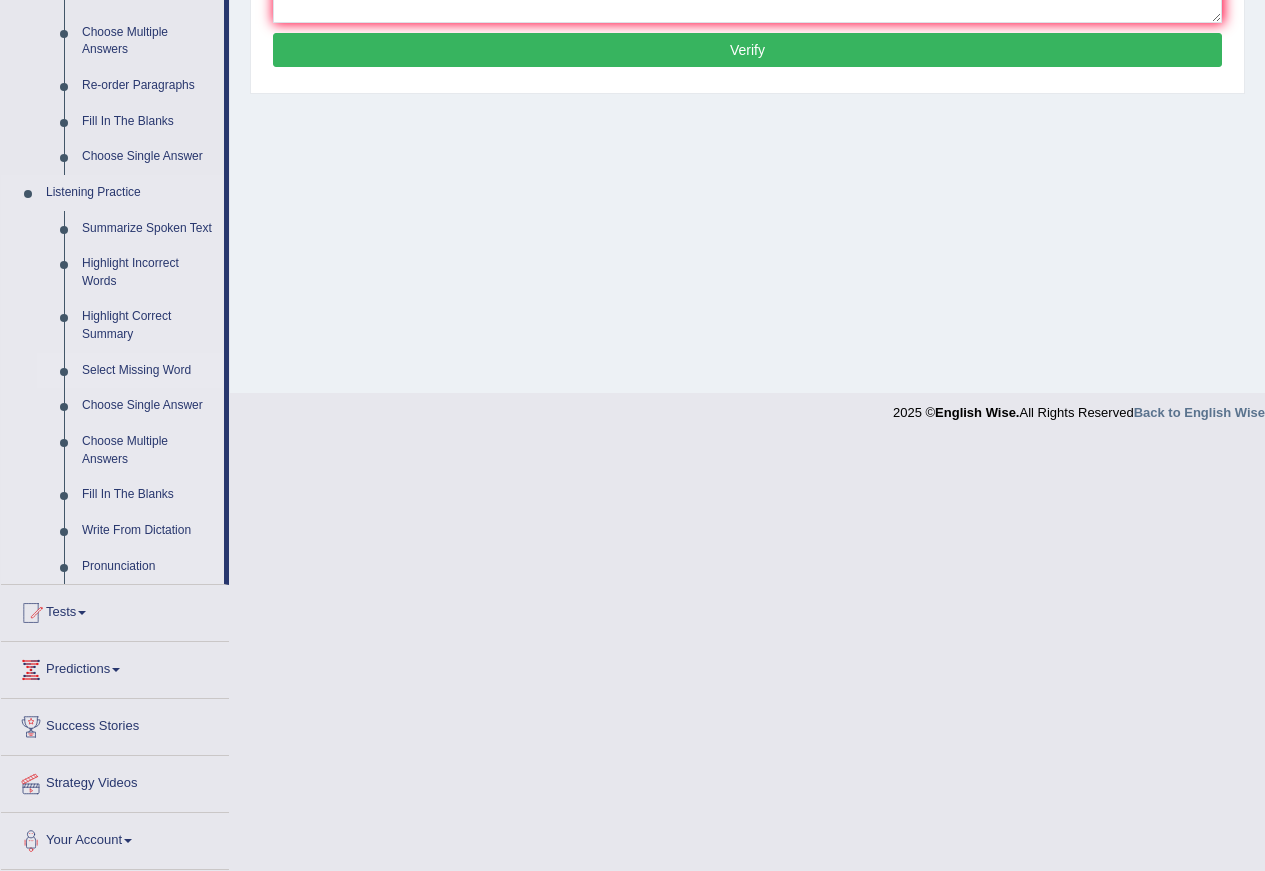 click on "Select Missing Word" at bounding box center (148, 371) 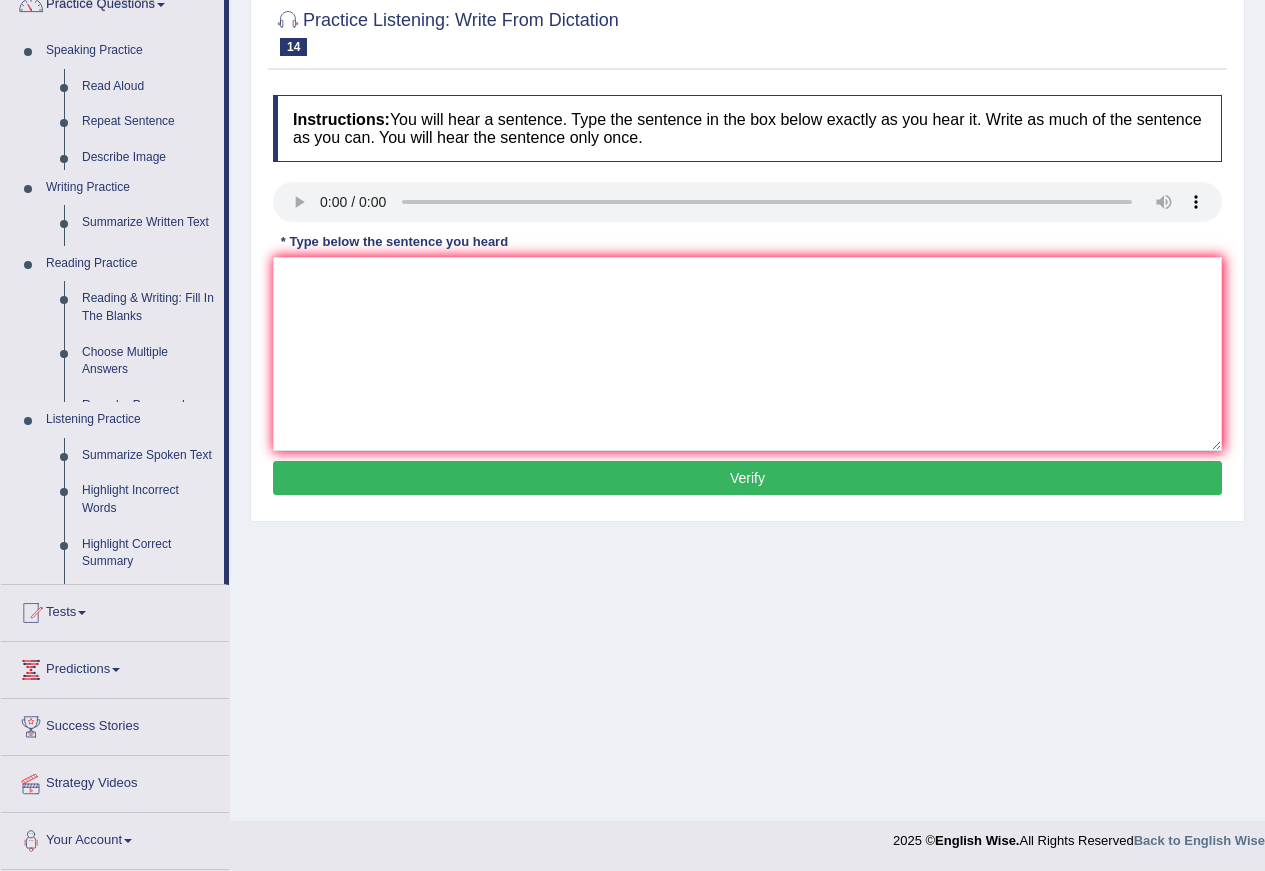 scroll, scrollTop: 179, scrollLeft: 0, axis: vertical 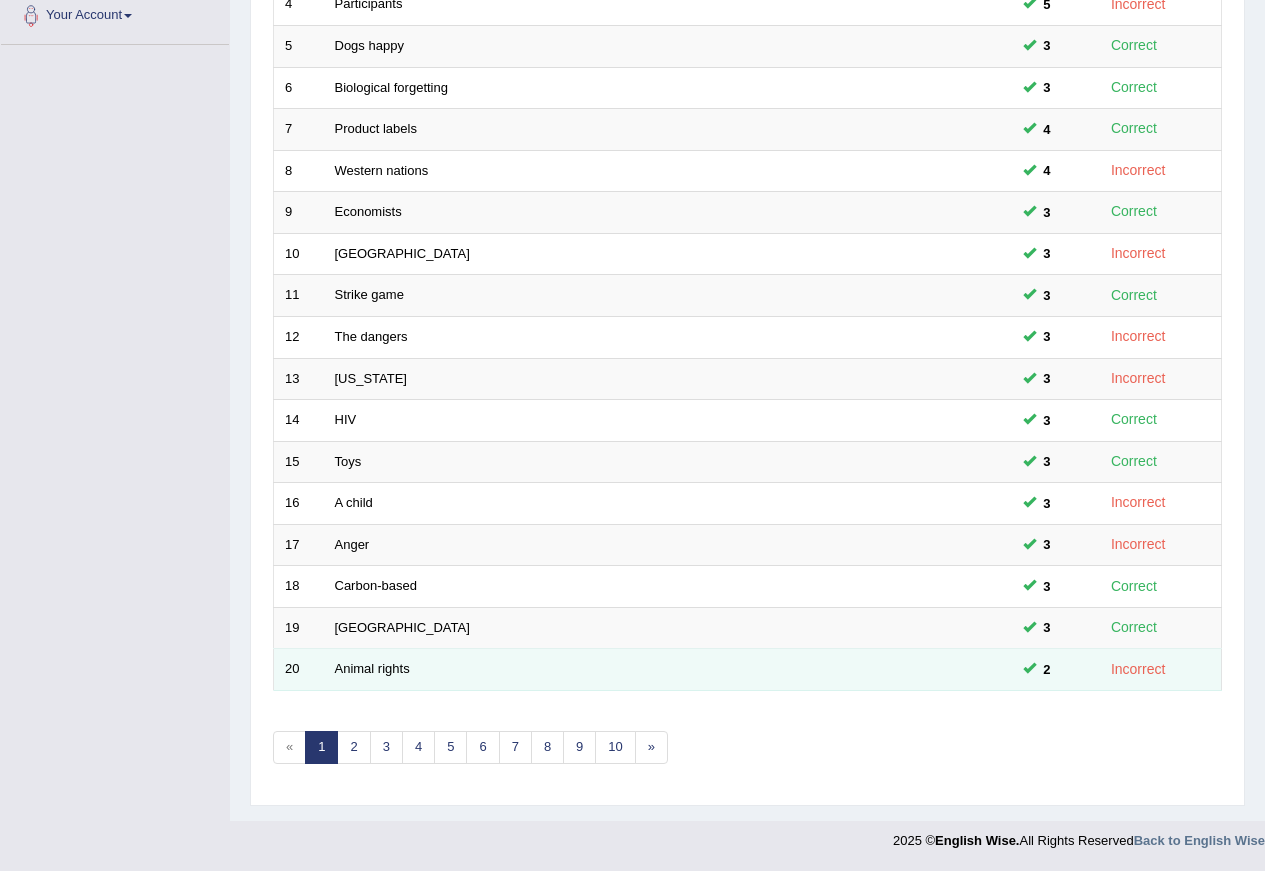 click on "Animal rights" at bounding box center (593, 670) 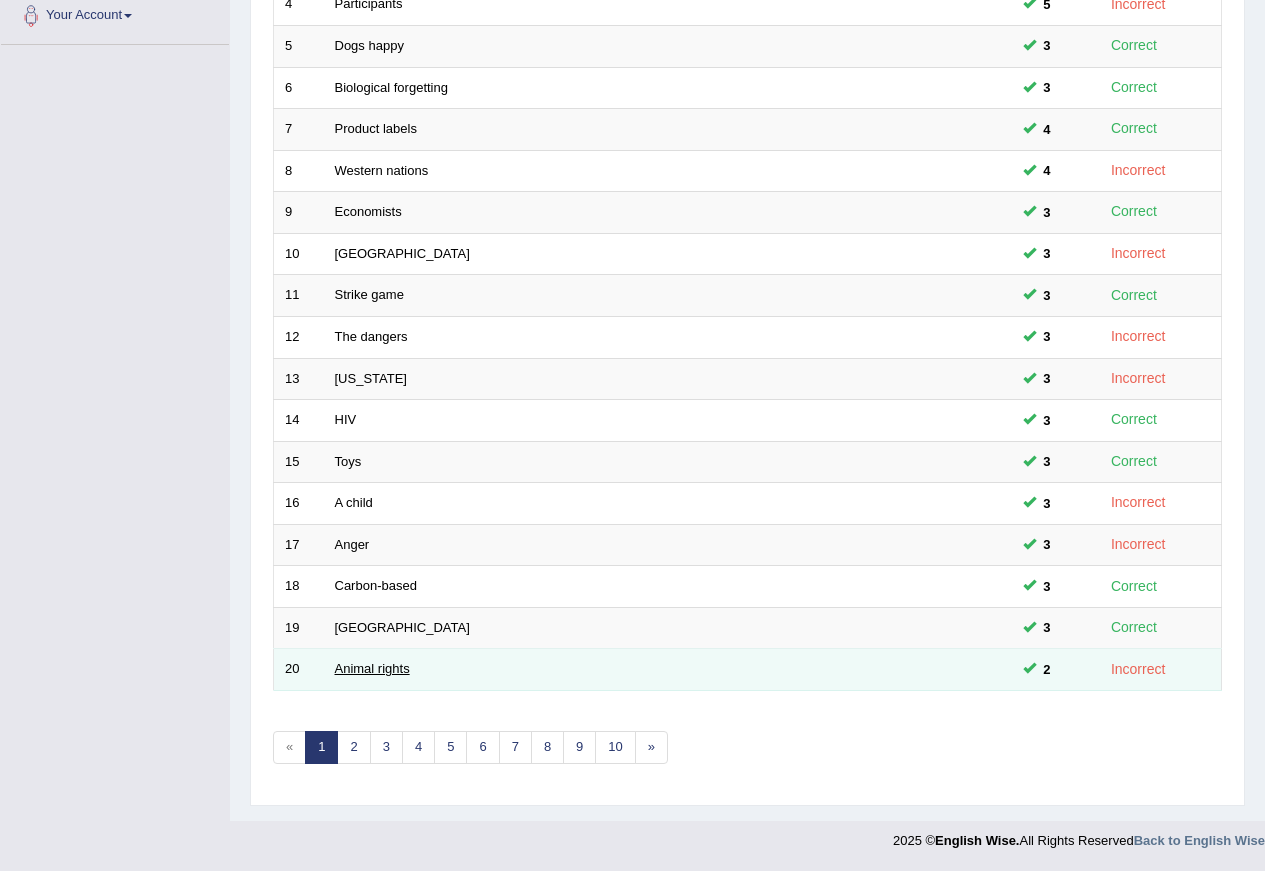 click on "Animal rights" at bounding box center [372, 668] 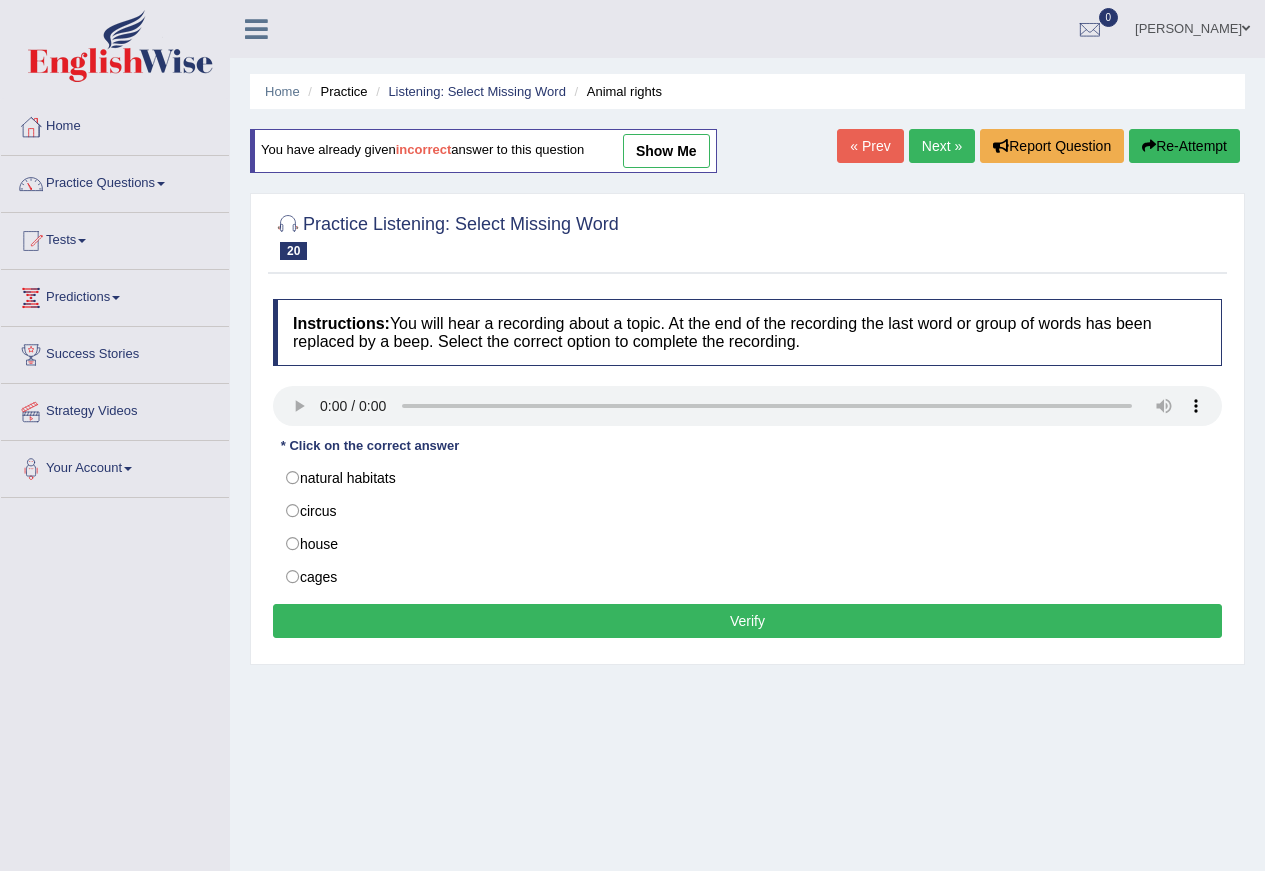 scroll, scrollTop: 0, scrollLeft: 0, axis: both 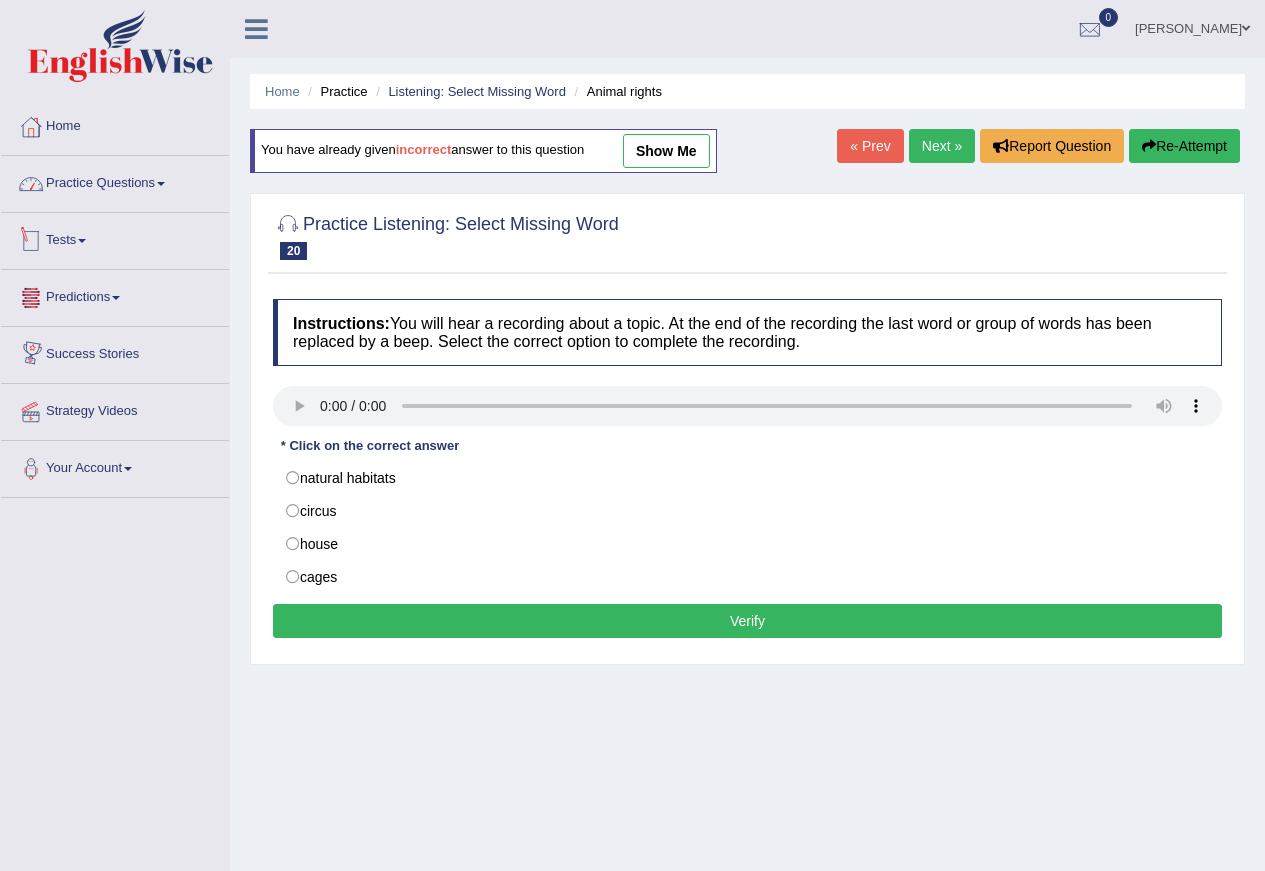 click on "Practice Questions" at bounding box center (115, 181) 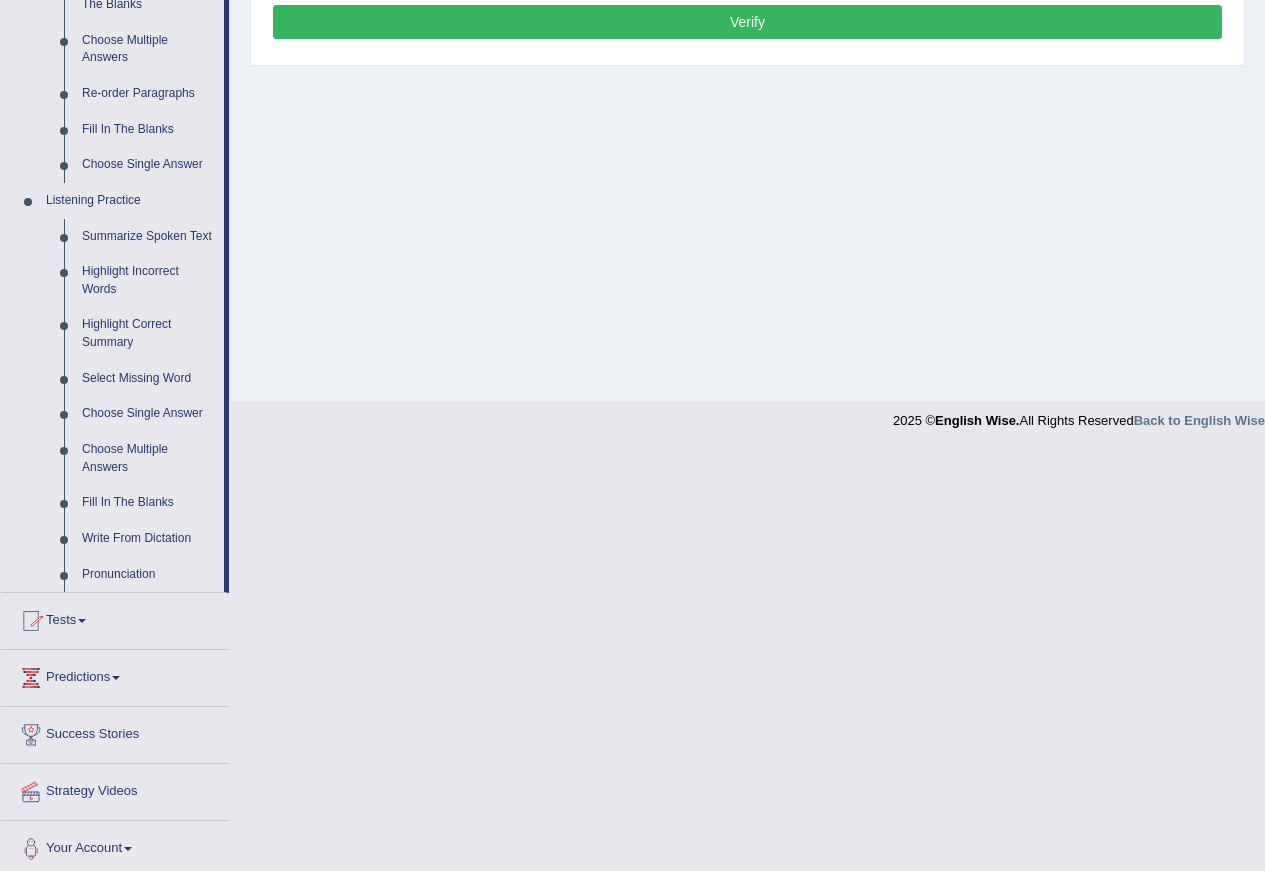 scroll, scrollTop: 600, scrollLeft: 0, axis: vertical 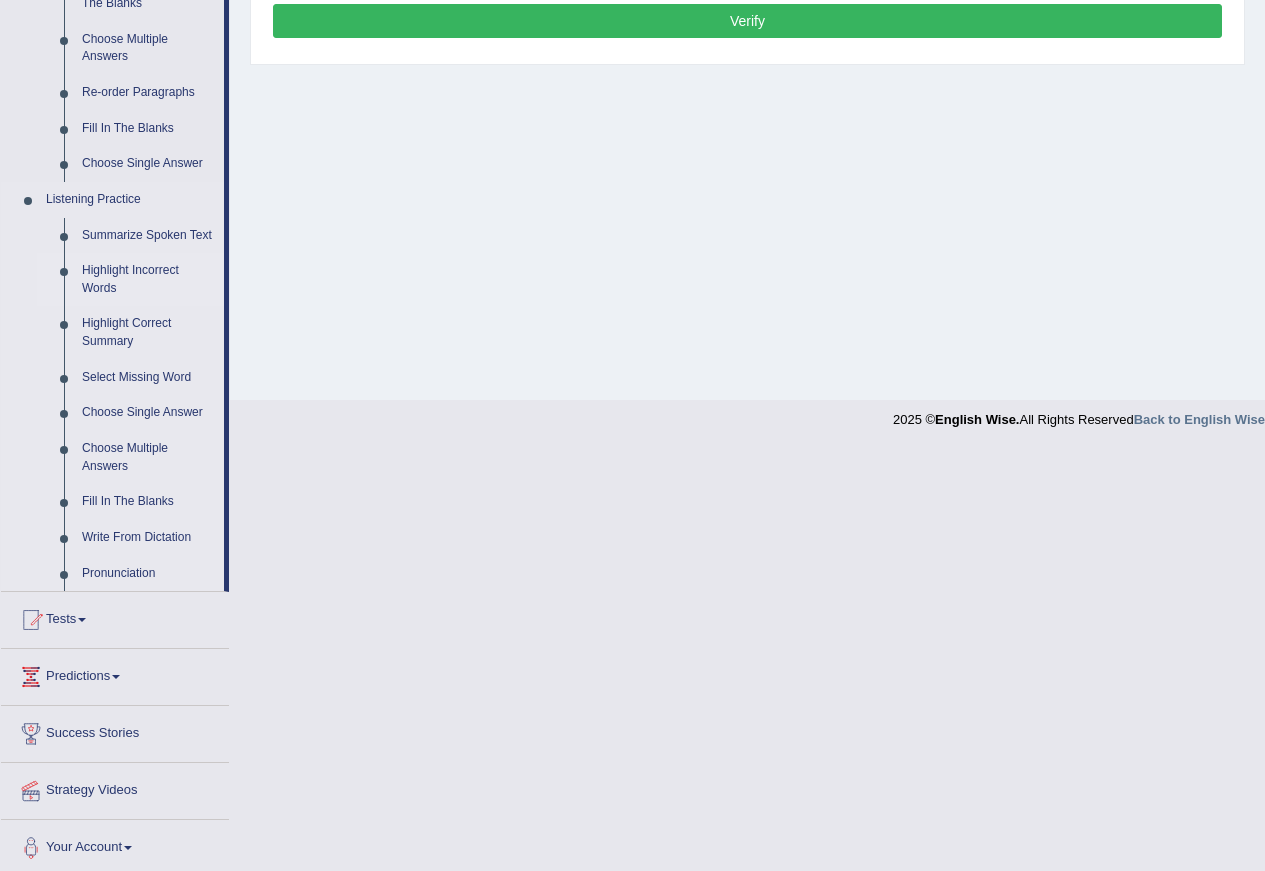click on "Highlight Incorrect Words" at bounding box center [148, 279] 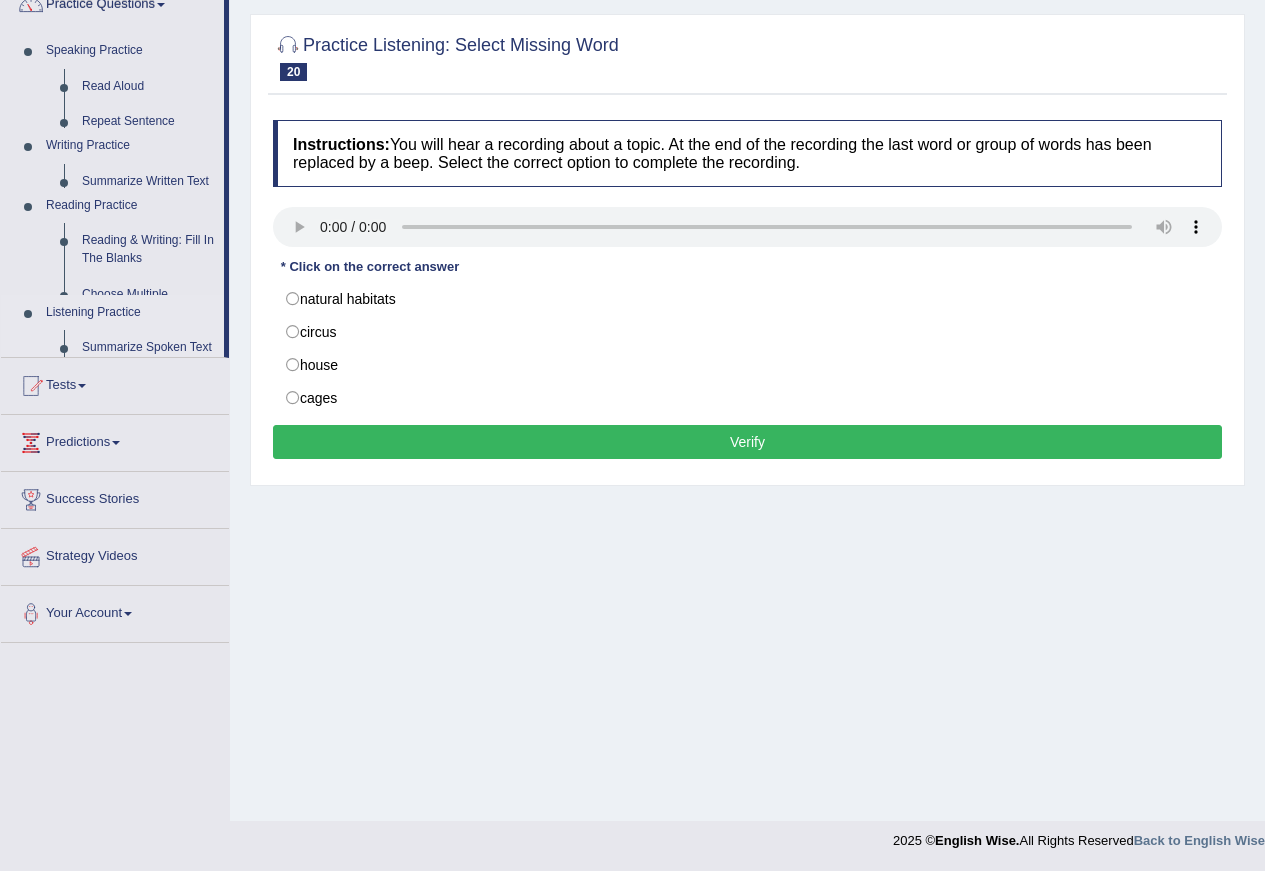 scroll, scrollTop: 179, scrollLeft: 0, axis: vertical 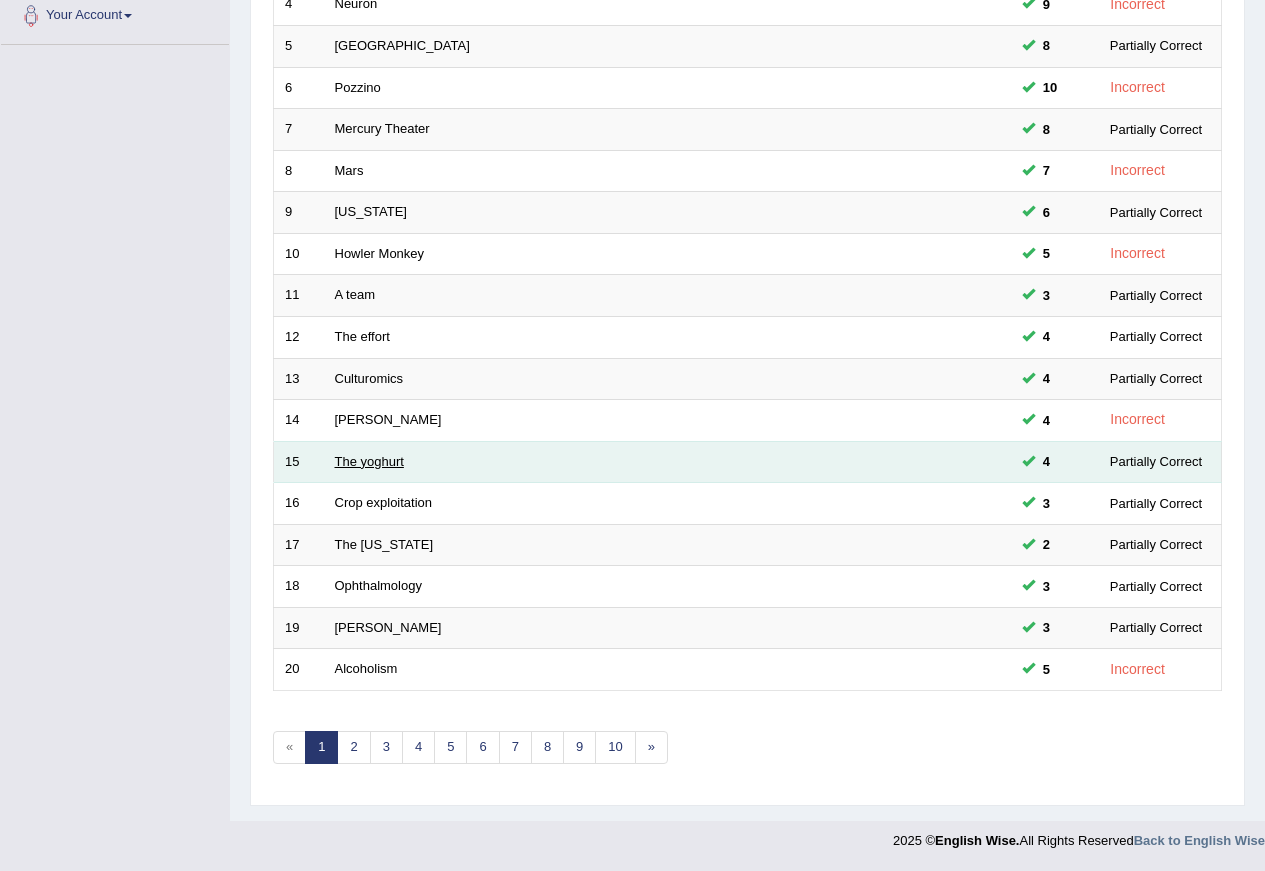 click on "The yoghurt" at bounding box center (369, 461) 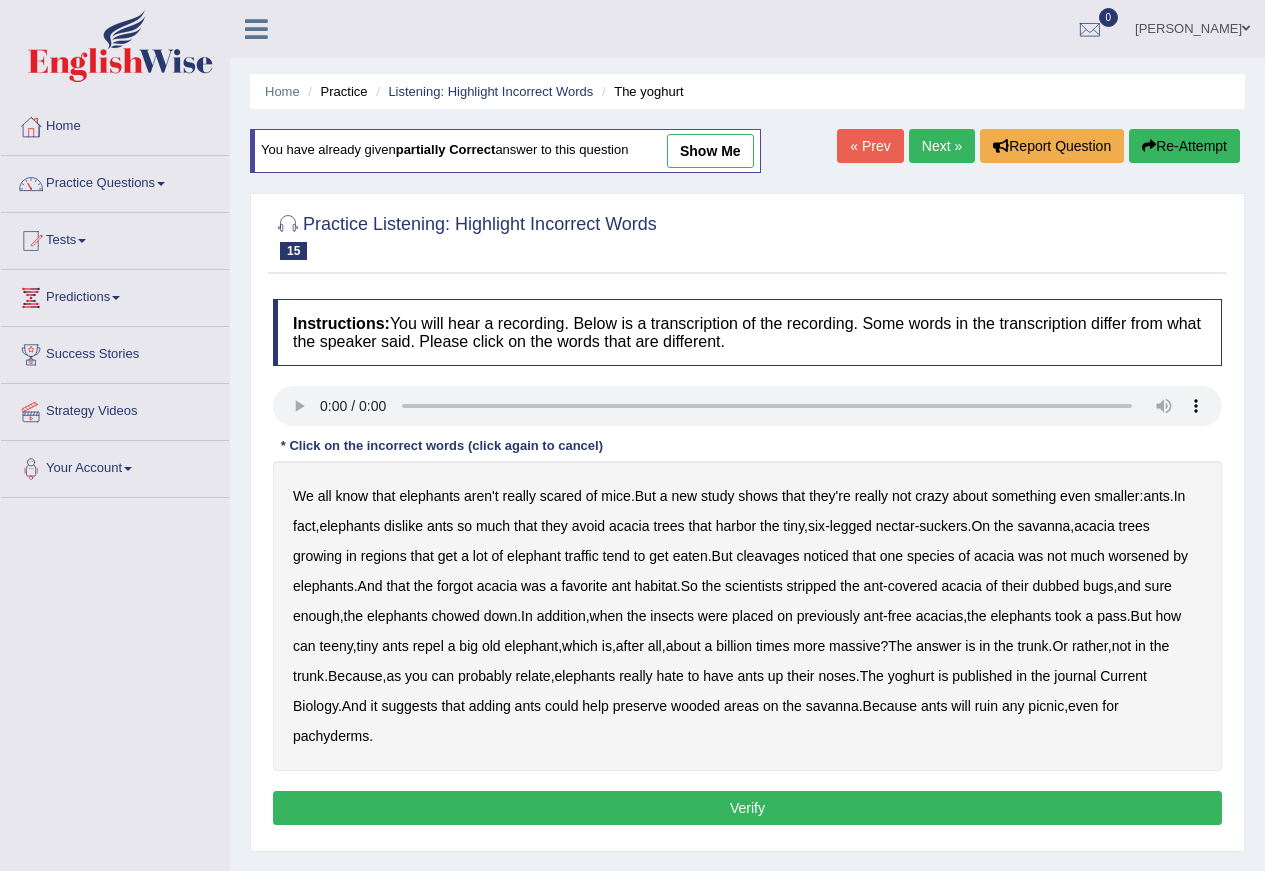 scroll, scrollTop: 0, scrollLeft: 0, axis: both 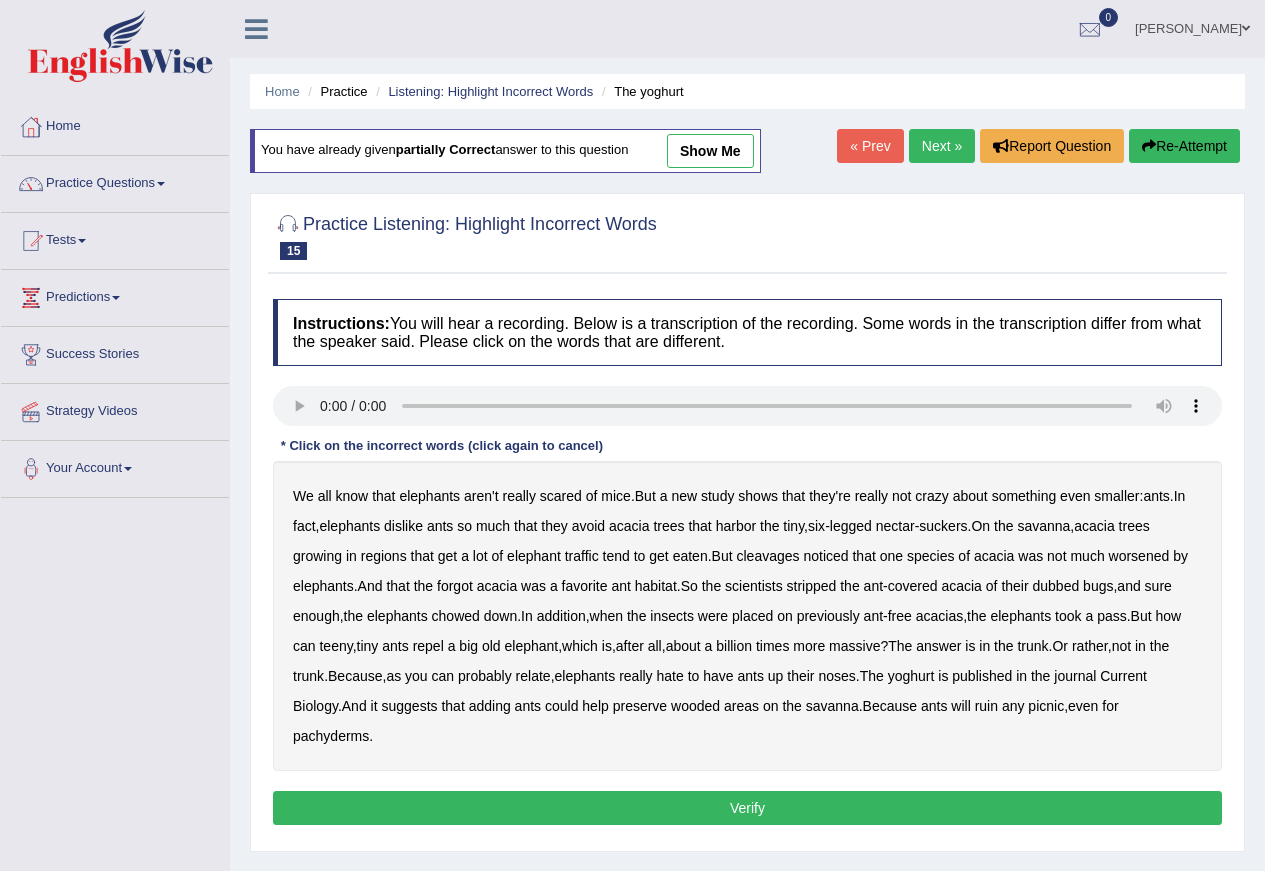 type 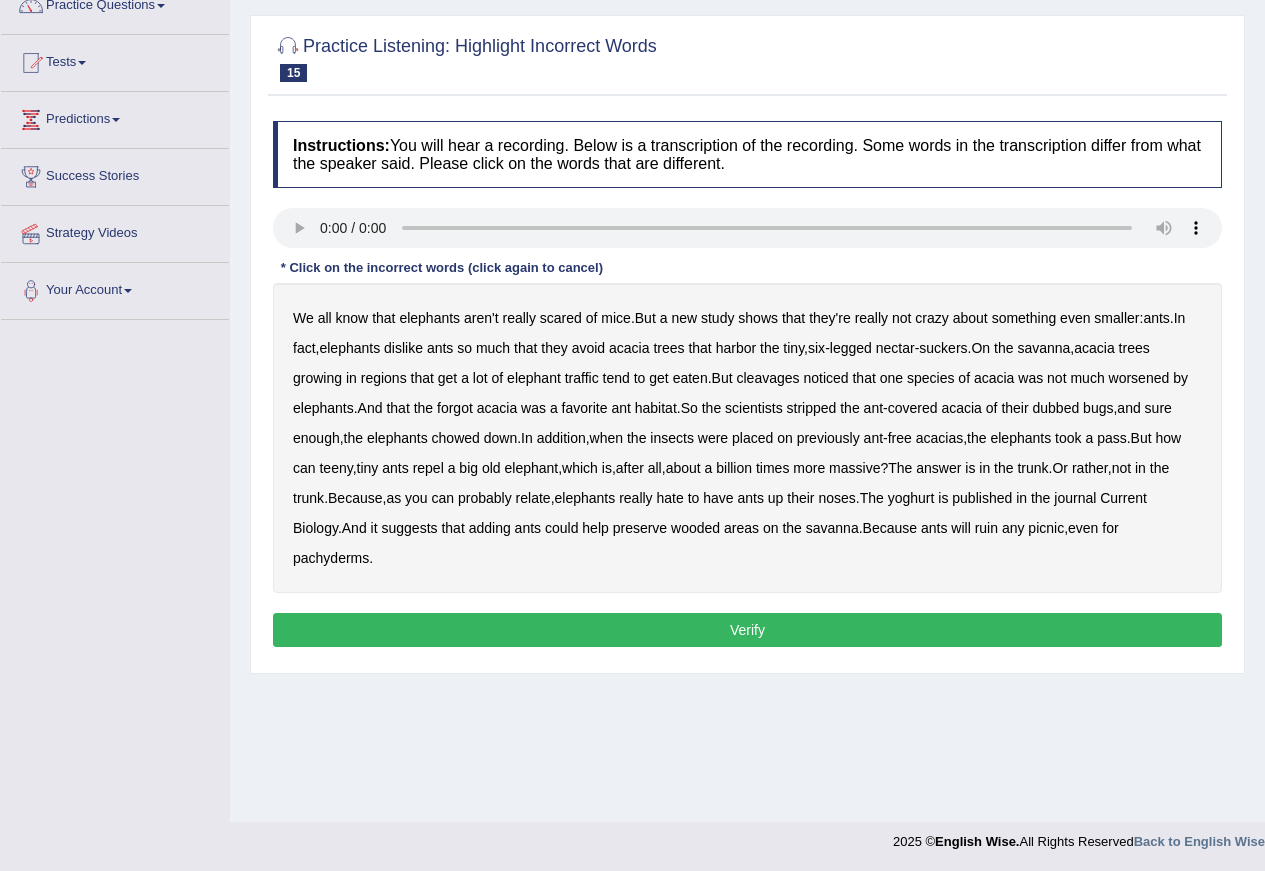 scroll, scrollTop: 179, scrollLeft: 0, axis: vertical 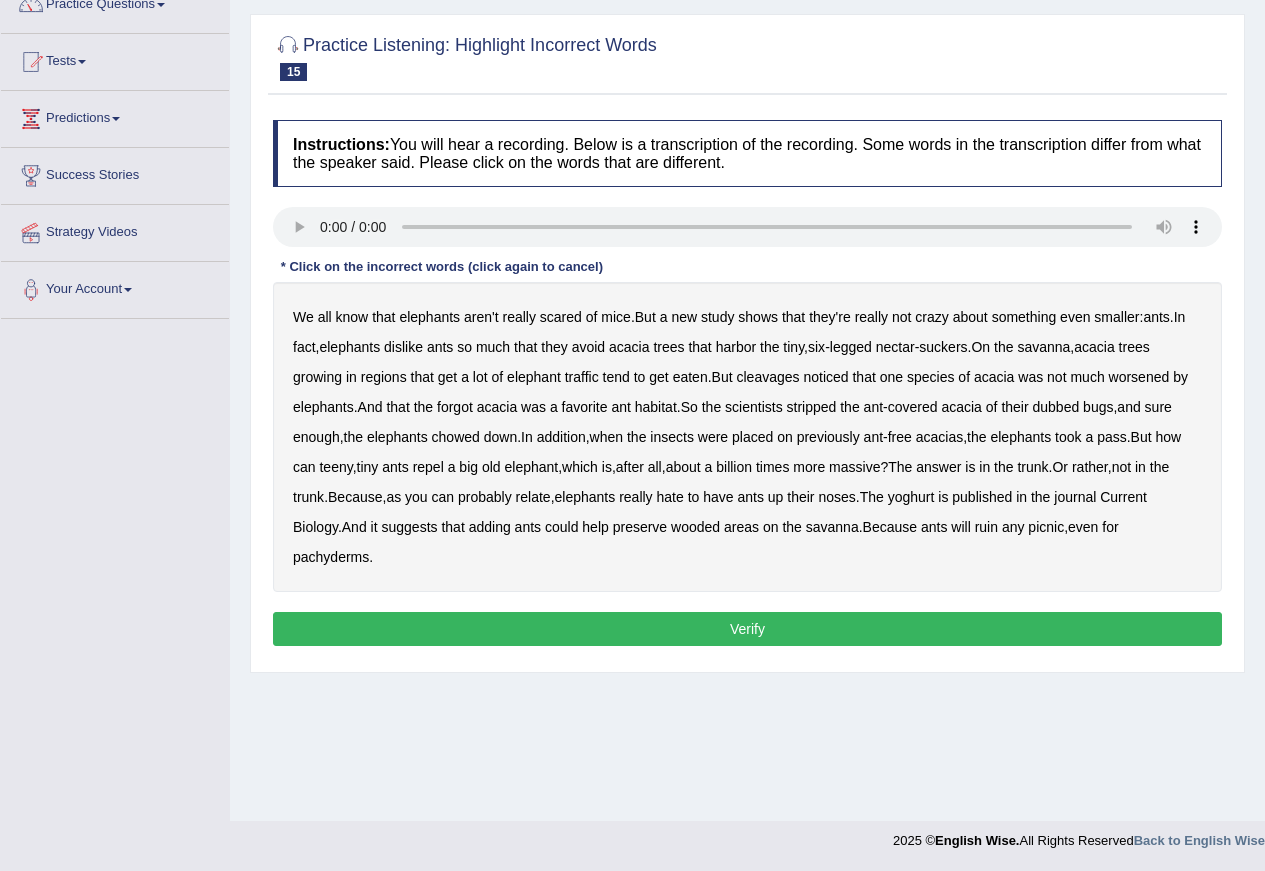 click on "elephants" at bounding box center [429, 317] 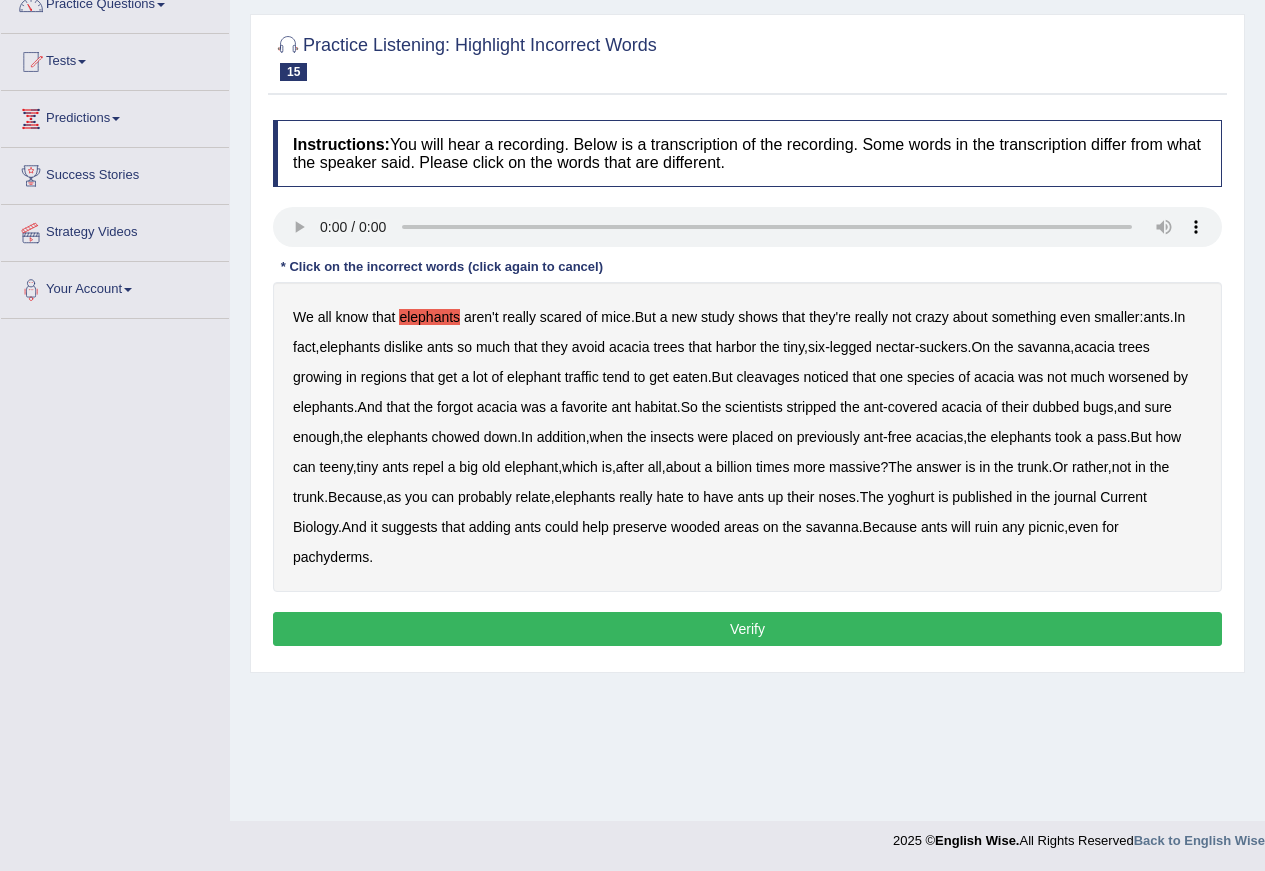 click on "cleavages" at bounding box center [768, 377] 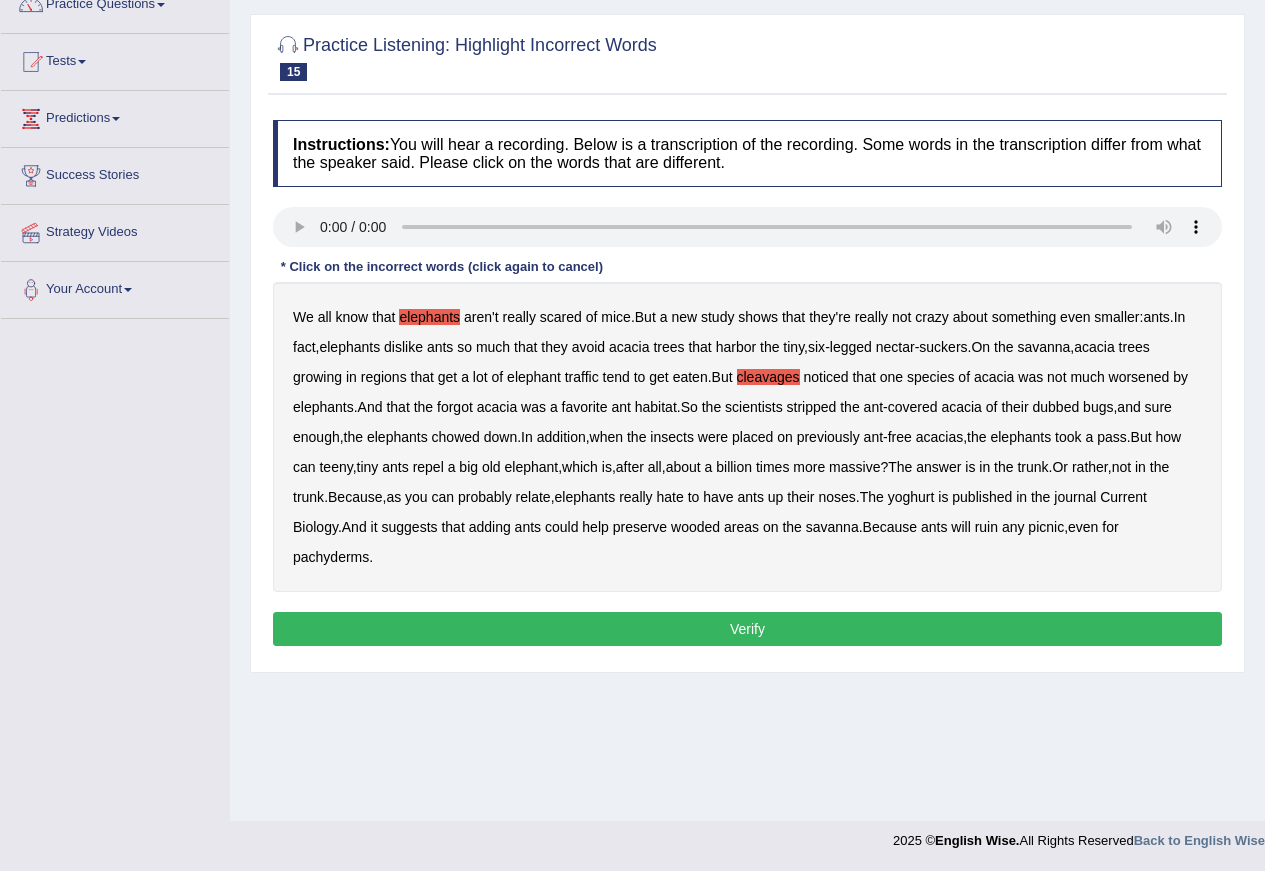 click on "stripped" at bounding box center (812, 407) 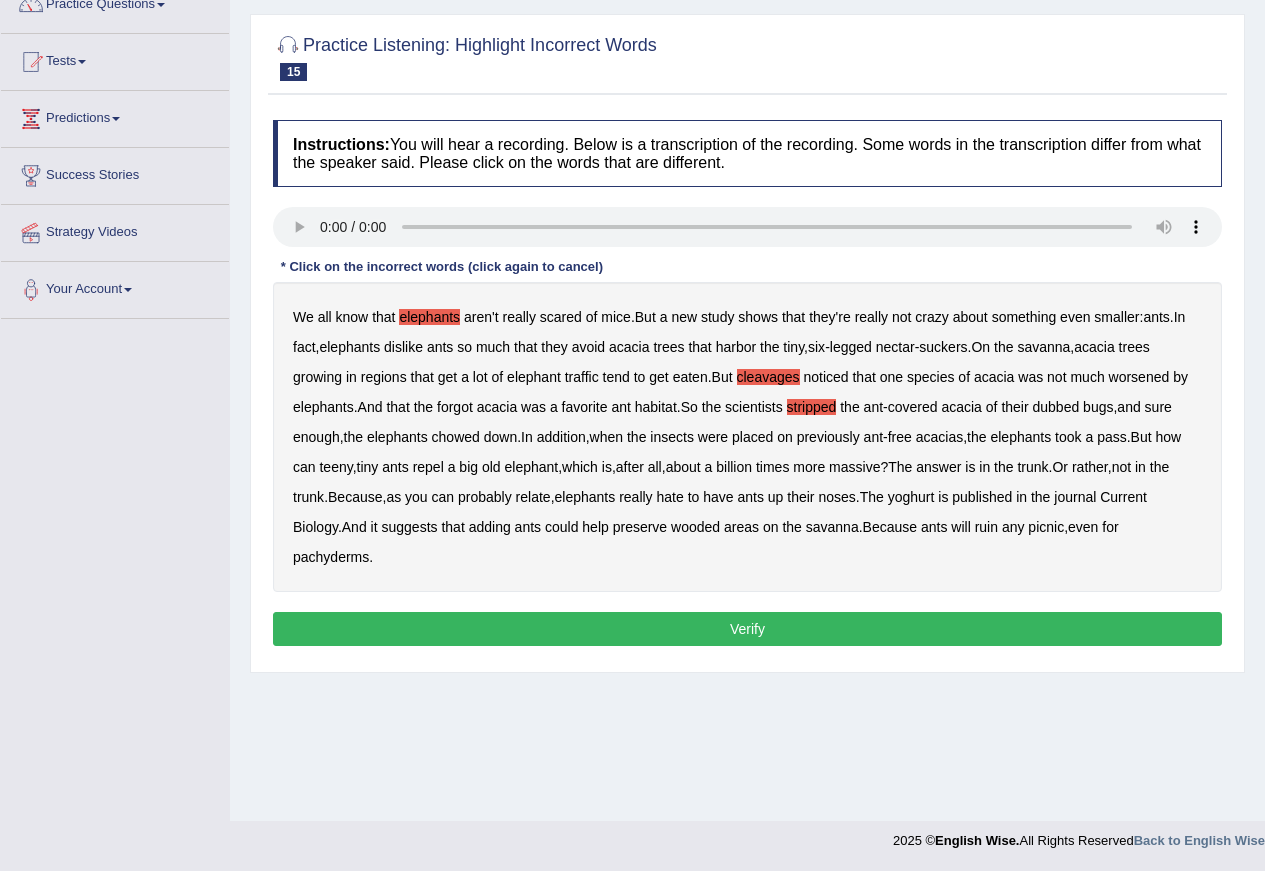 click on "took" at bounding box center (1068, 437) 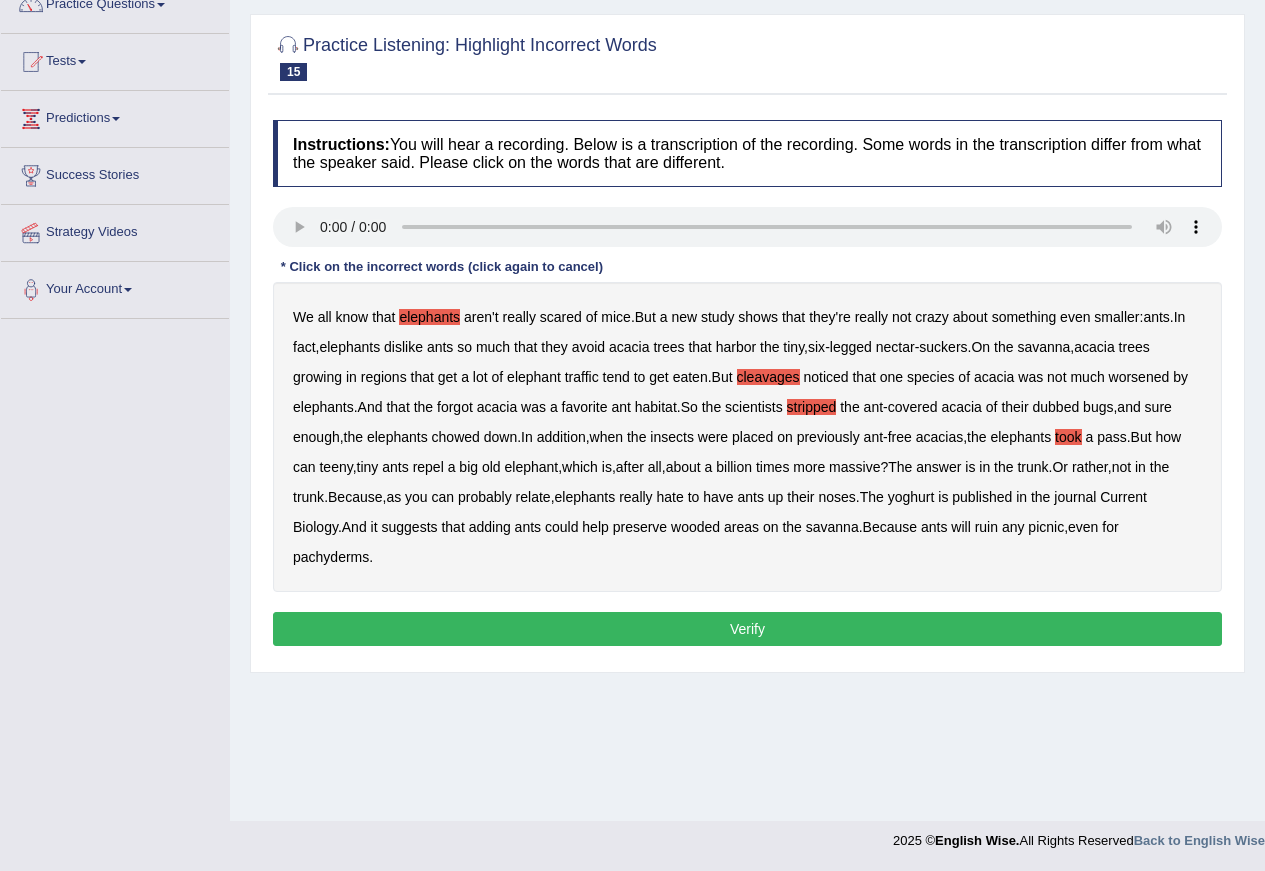 click on "took" at bounding box center [1068, 437] 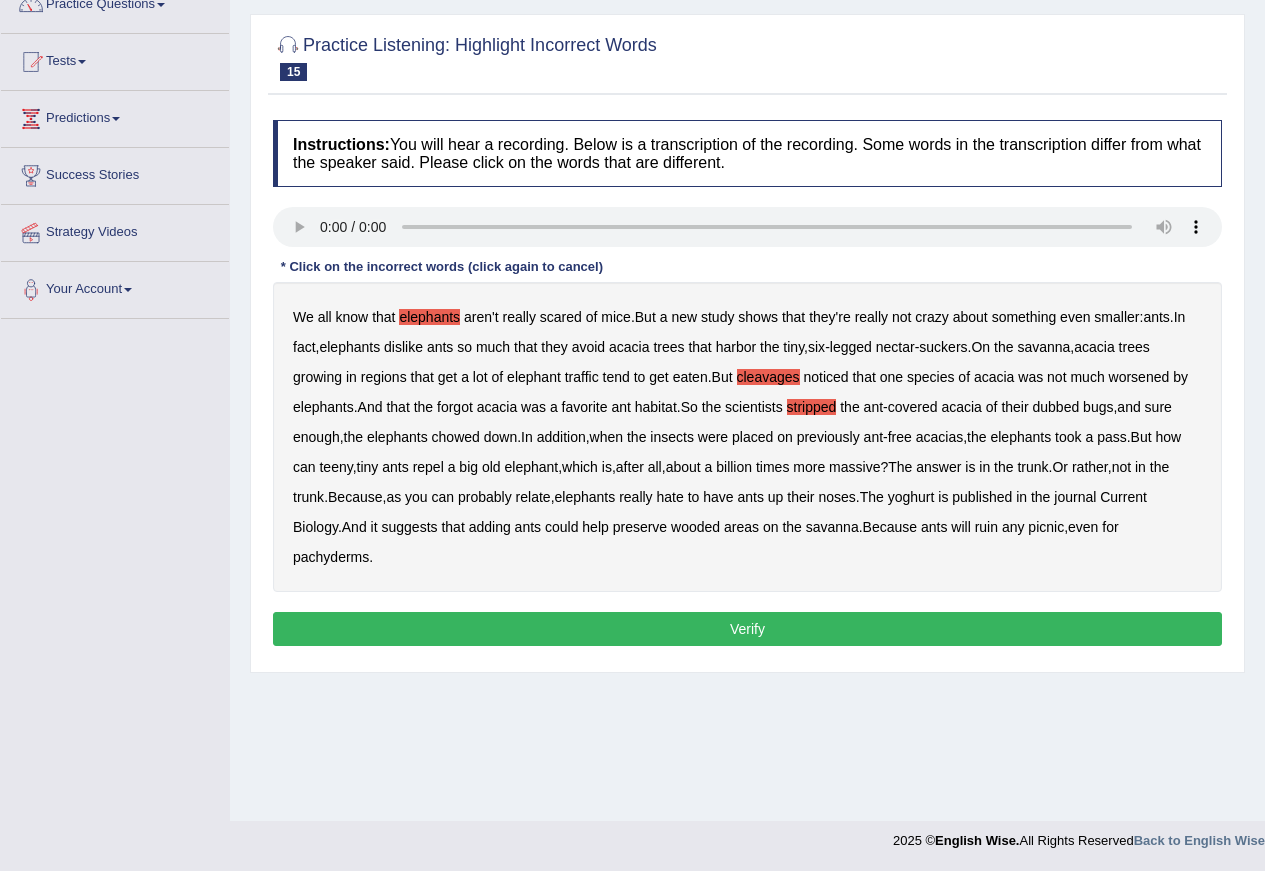 click on "yoghurt" at bounding box center [911, 497] 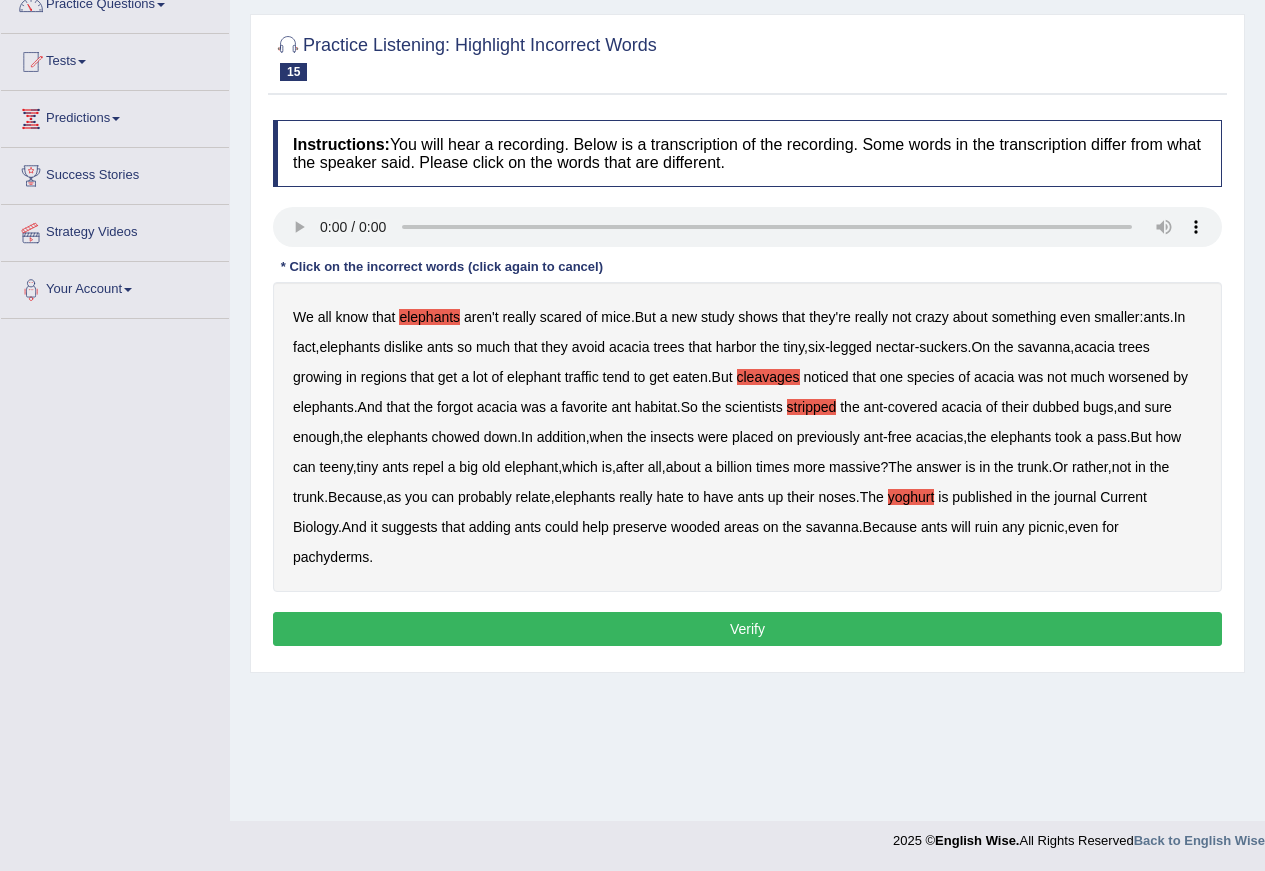click on "Verify" at bounding box center [747, 629] 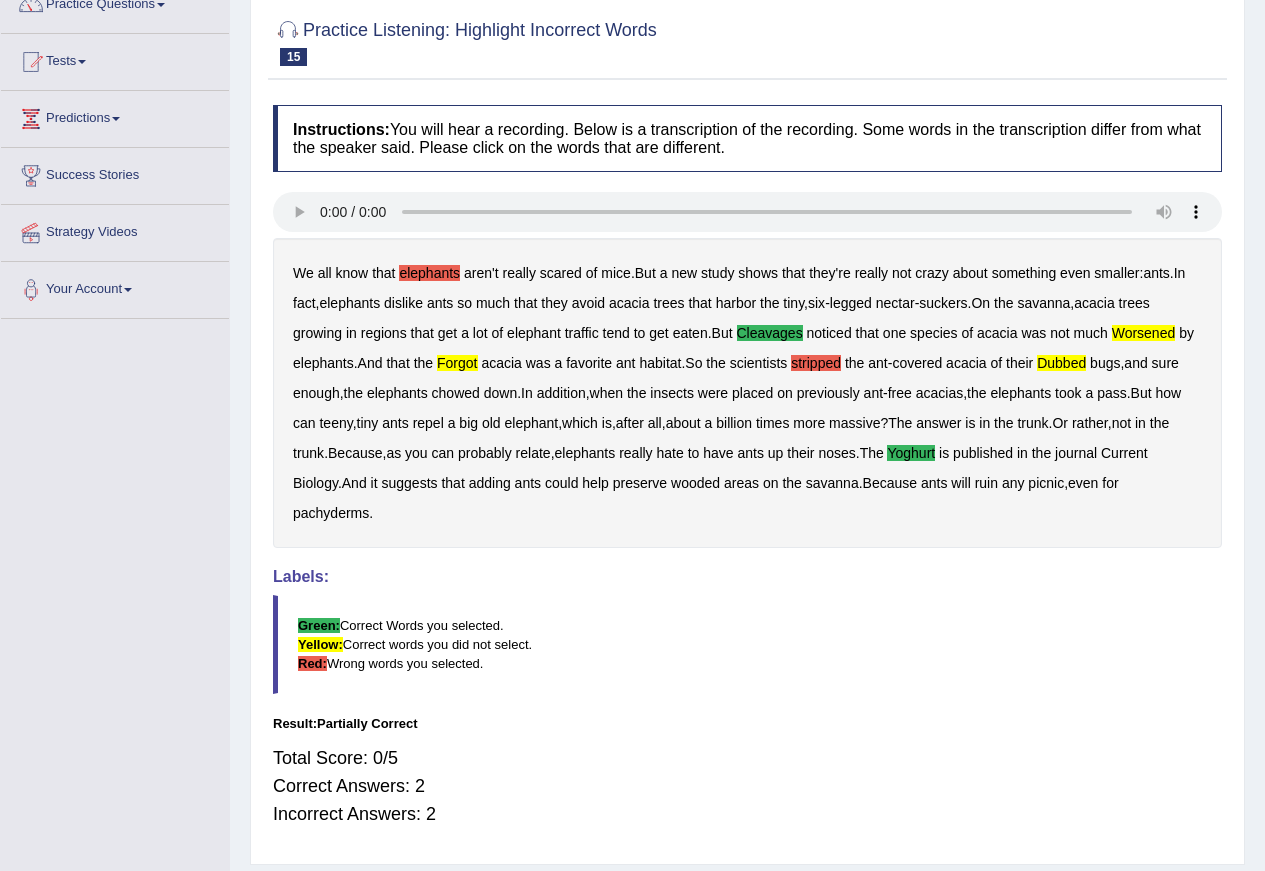 click on "elephants" at bounding box center (429, 273) 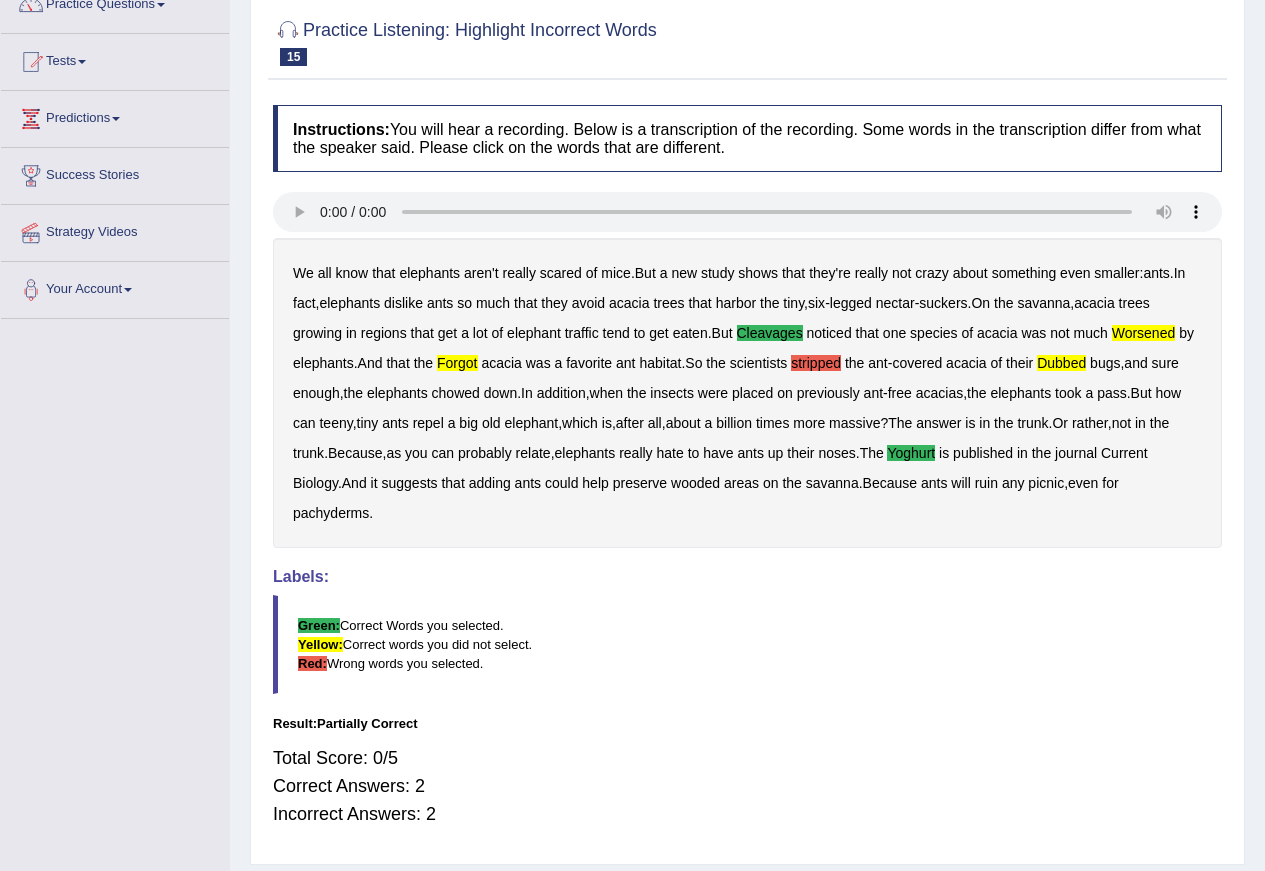 scroll, scrollTop: 79, scrollLeft: 0, axis: vertical 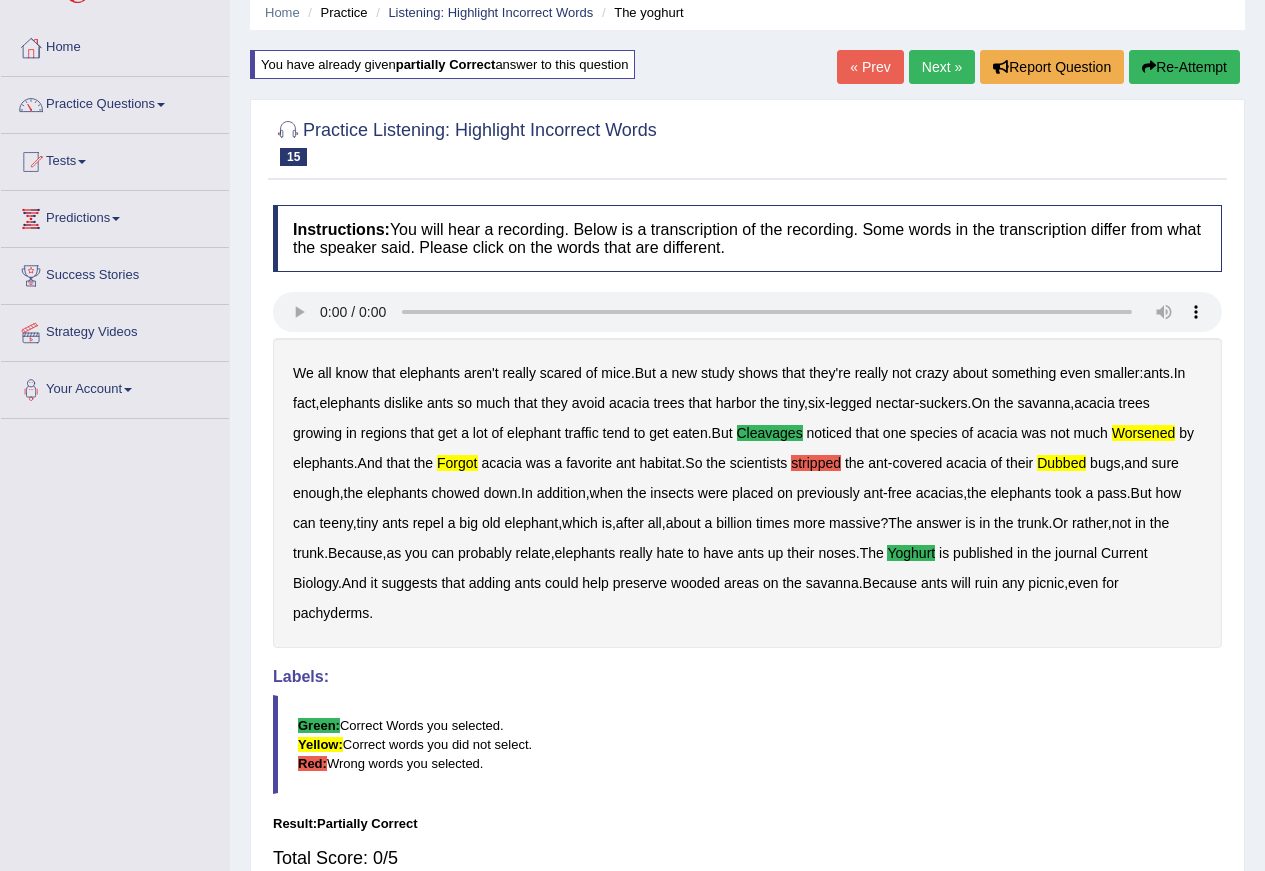 click on "Next »" at bounding box center (942, 67) 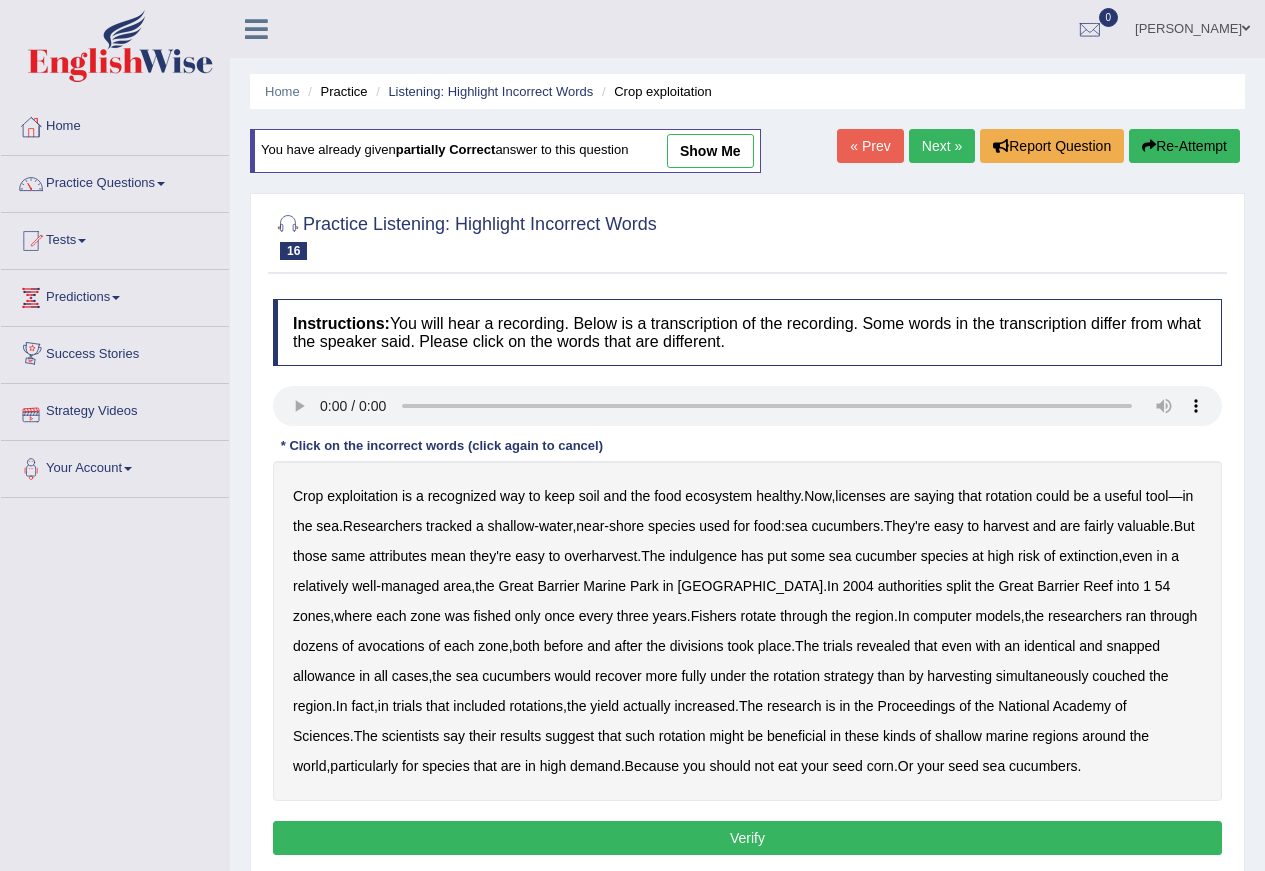 scroll, scrollTop: 0, scrollLeft: 0, axis: both 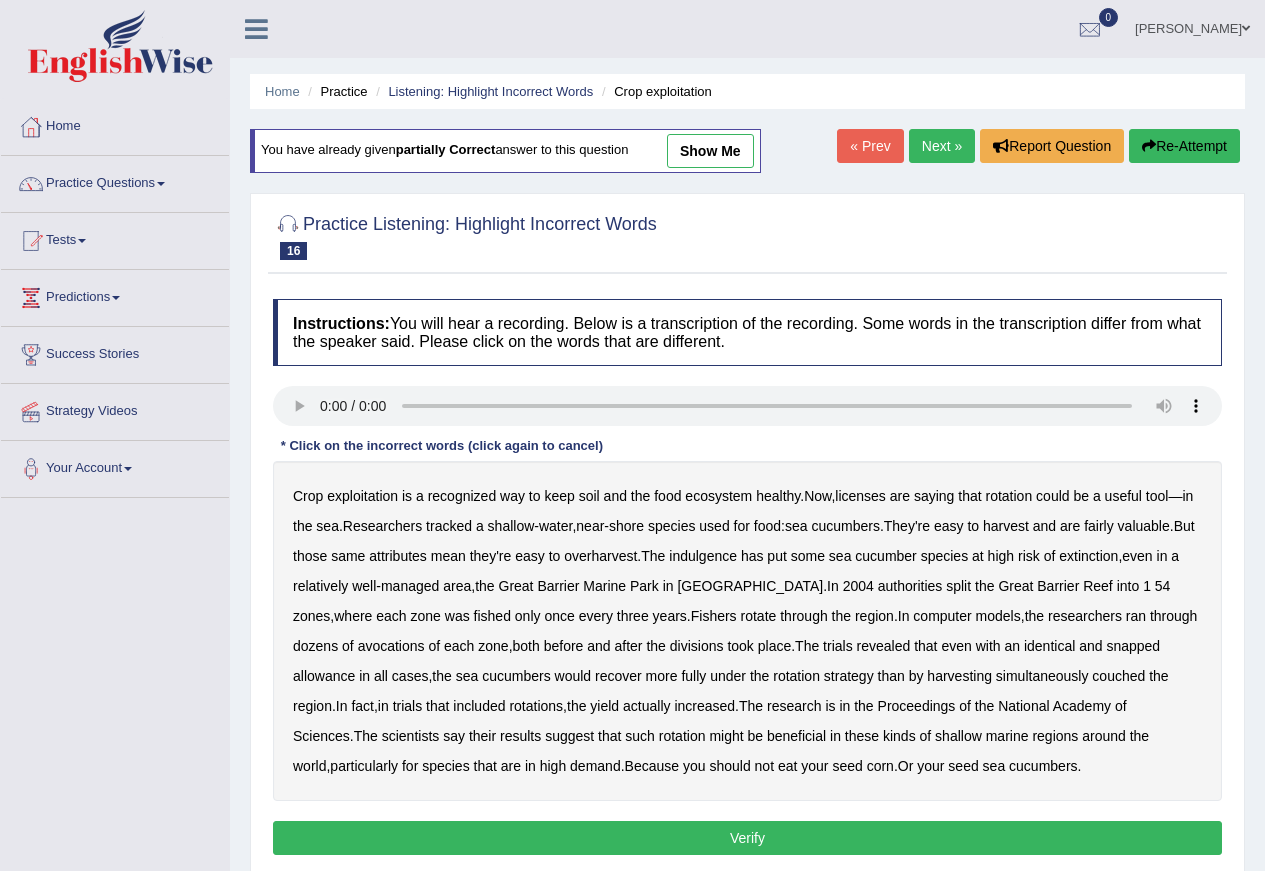 type 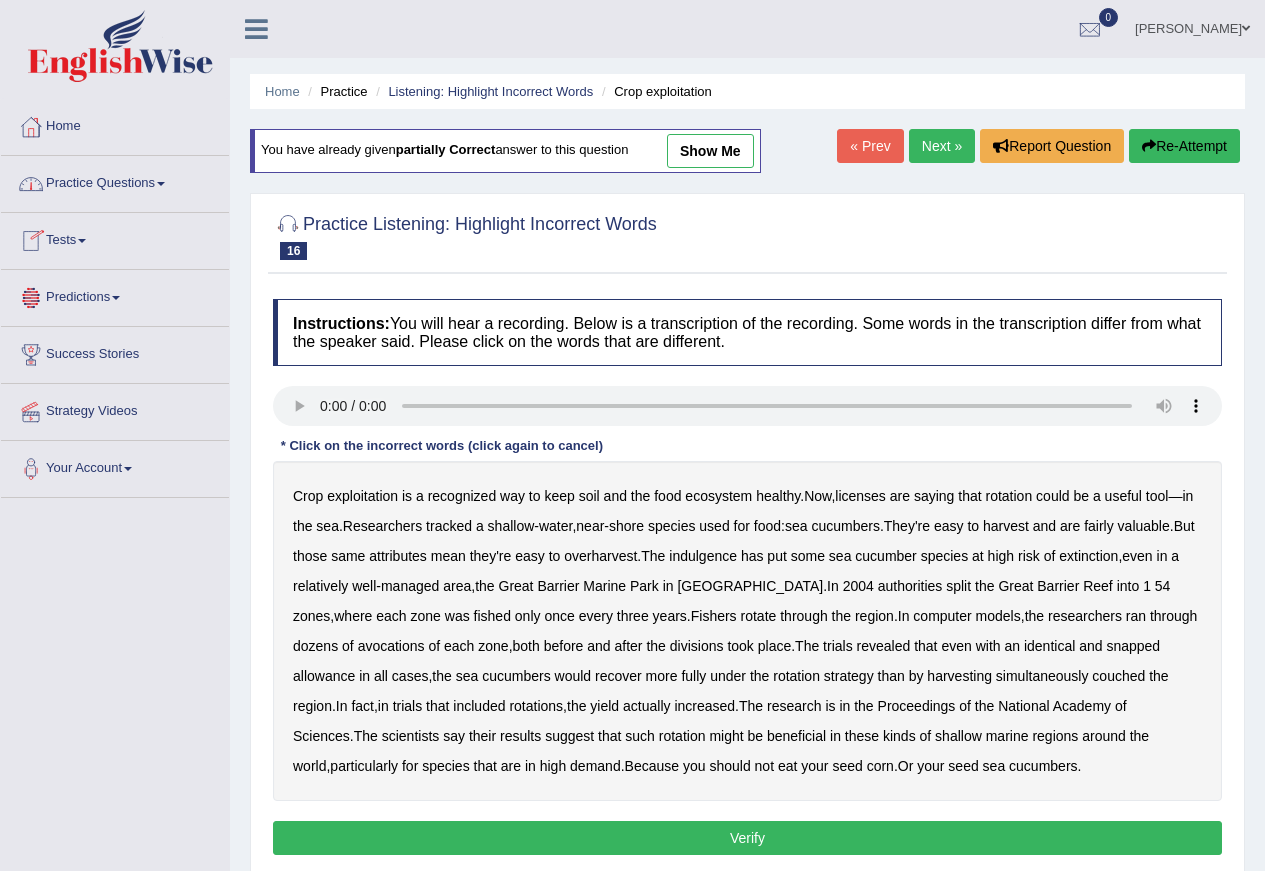 scroll, scrollTop: 100, scrollLeft: 0, axis: vertical 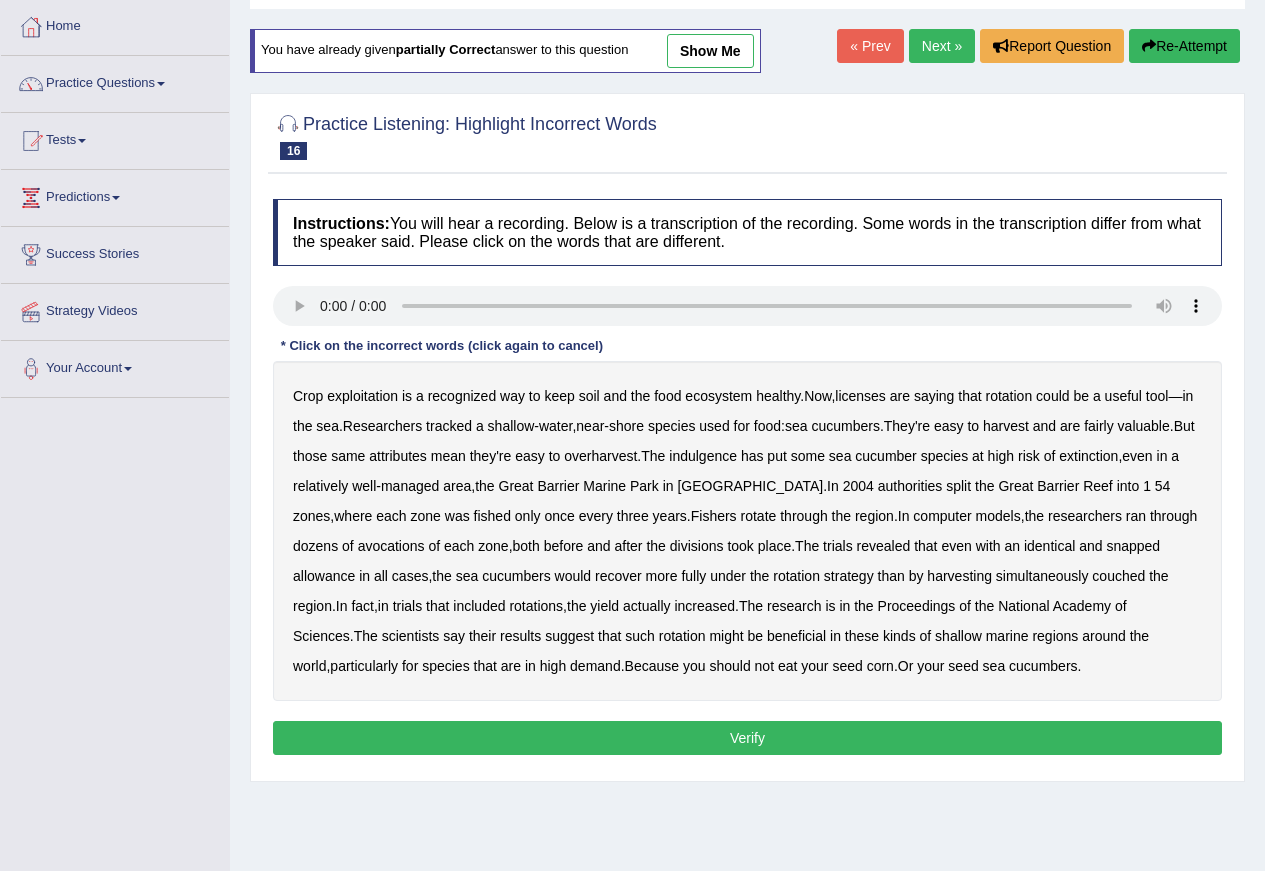 click on "computer" at bounding box center [942, 516] 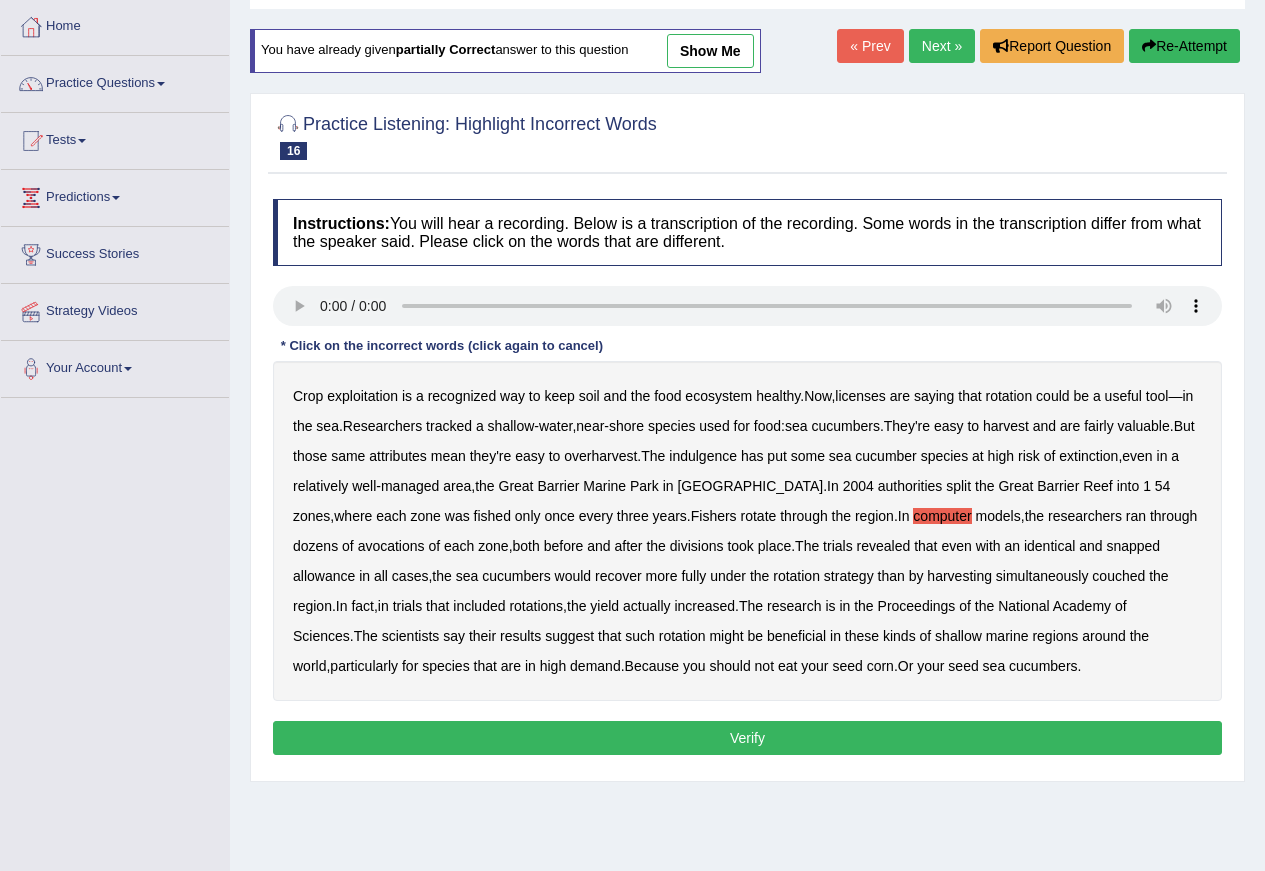 click on "computer" at bounding box center [942, 516] 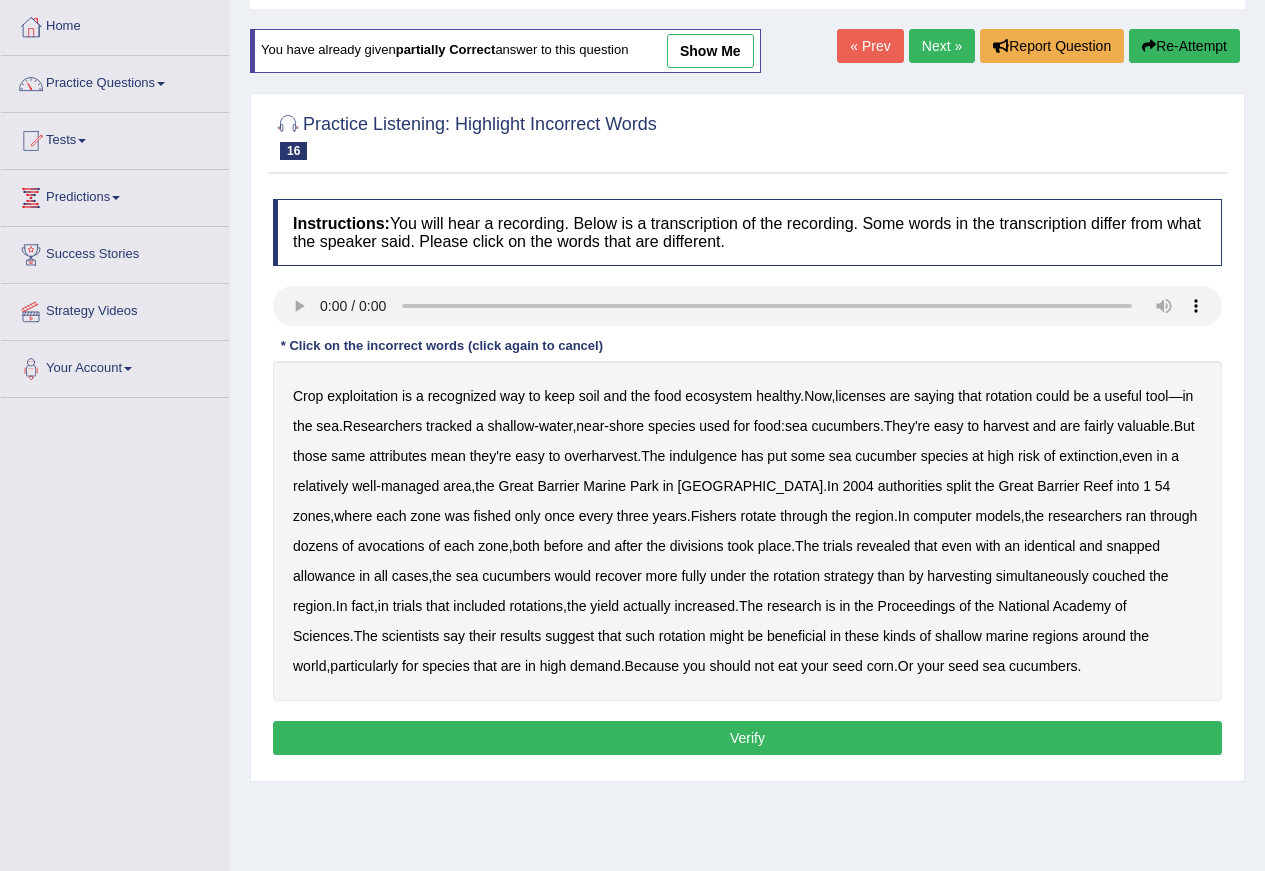 click on "snapped" at bounding box center (1133, 546) 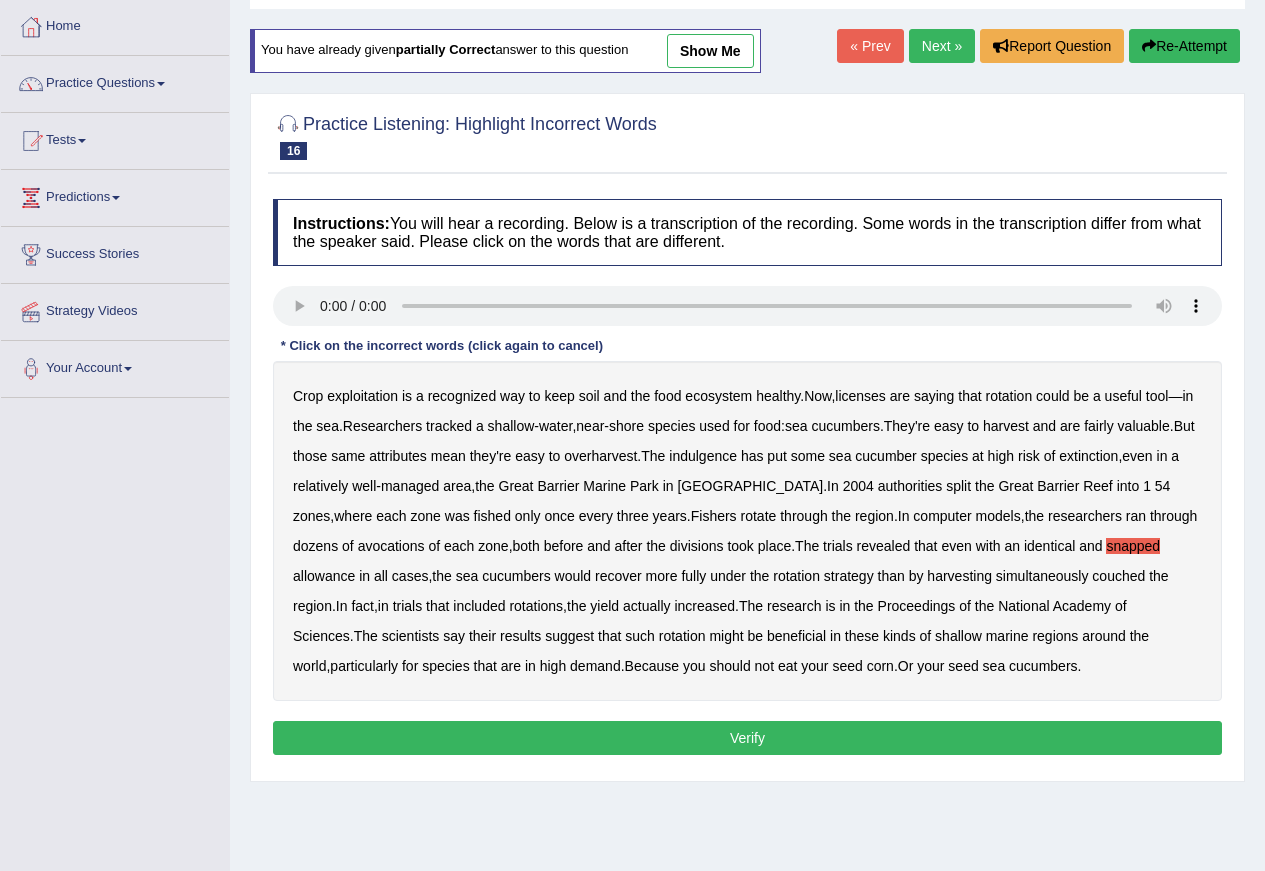 click on "Verify" at bounding box center (747, 738) 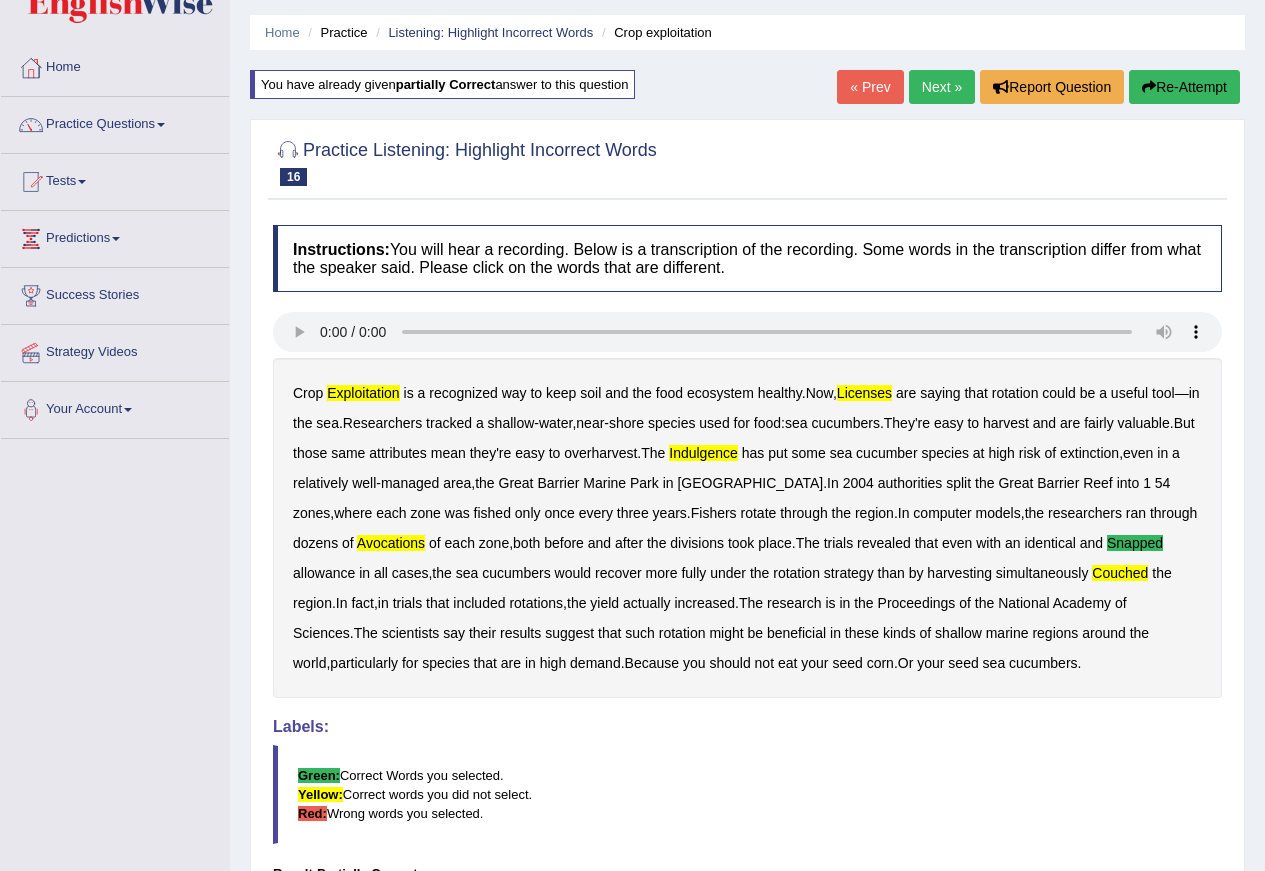 scroll, scrollTop: 0, scrollLeft: 0, axis: both 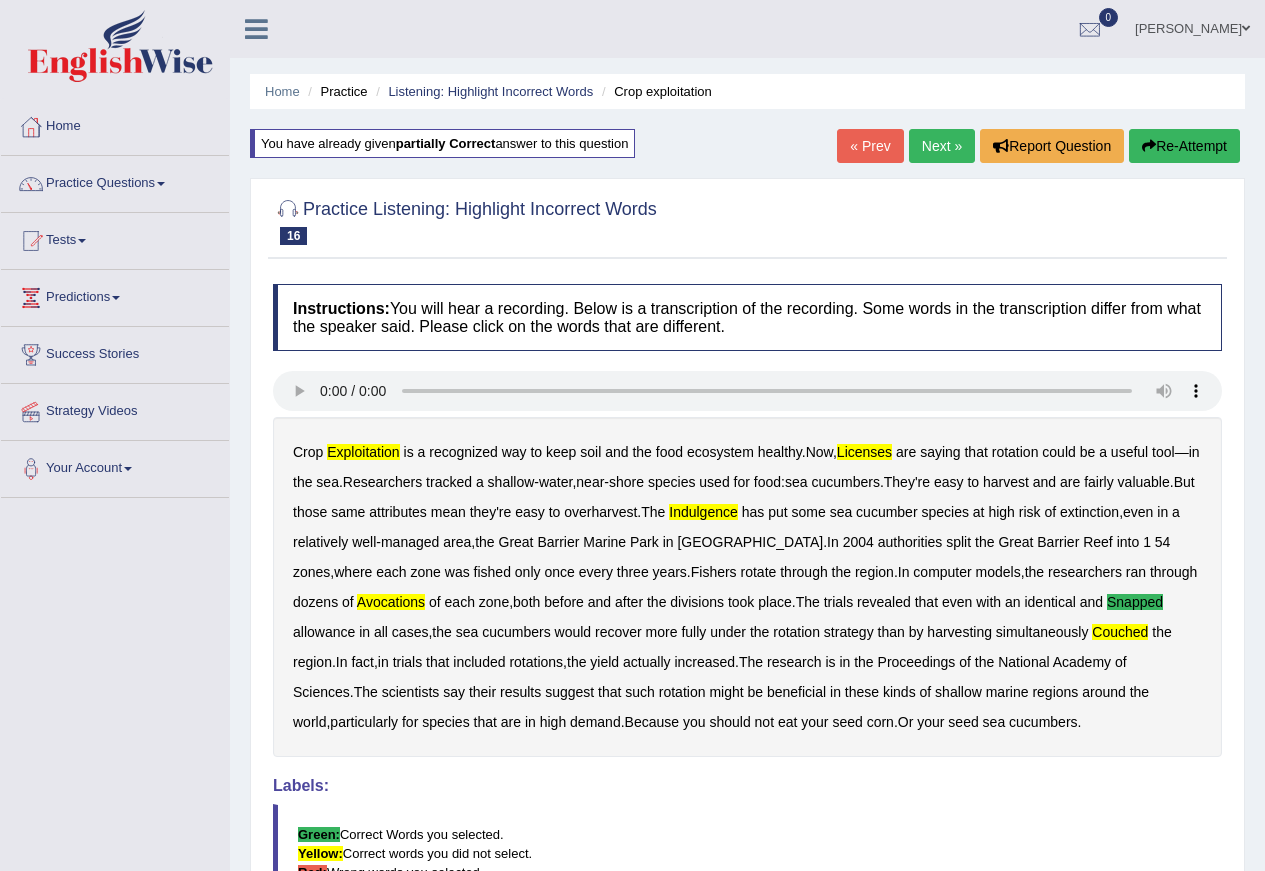 click on "Next »" at bounding box center (942, 146) 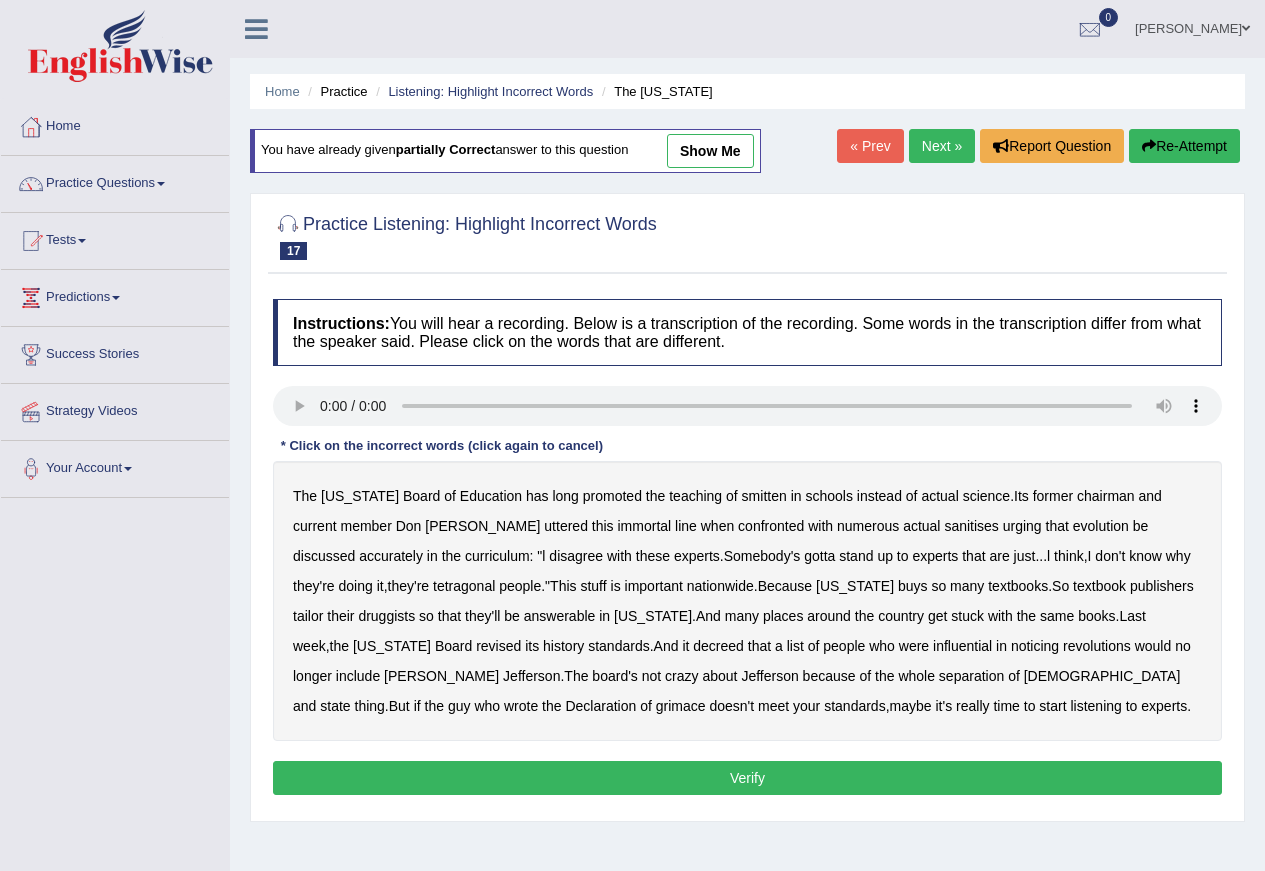 scroll, scrollTop: 0, scrollLeft: 0, axis: both 